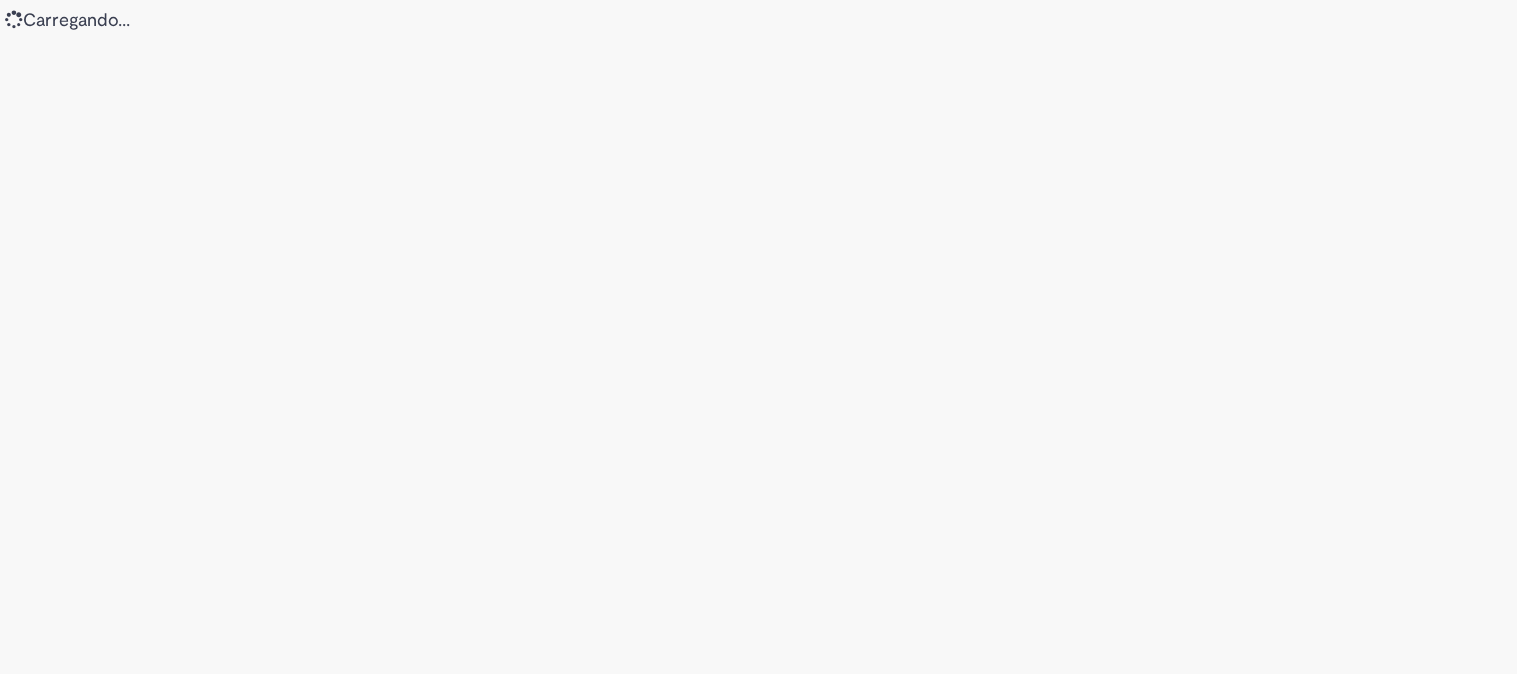 scroll, scrollTop: 0, scrollLeft: 0, axis: both 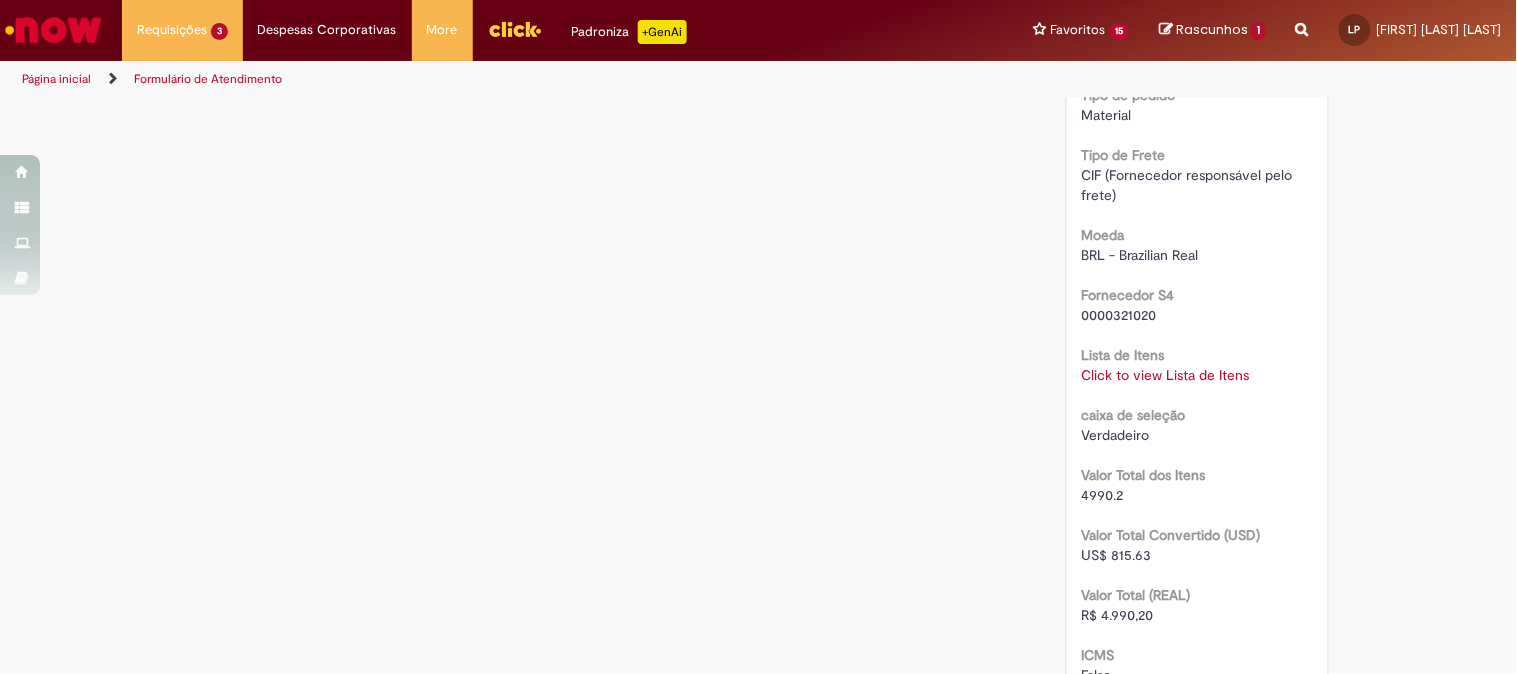 click on "Click to view Lista de Itens" at bounding box center [1166, 375] 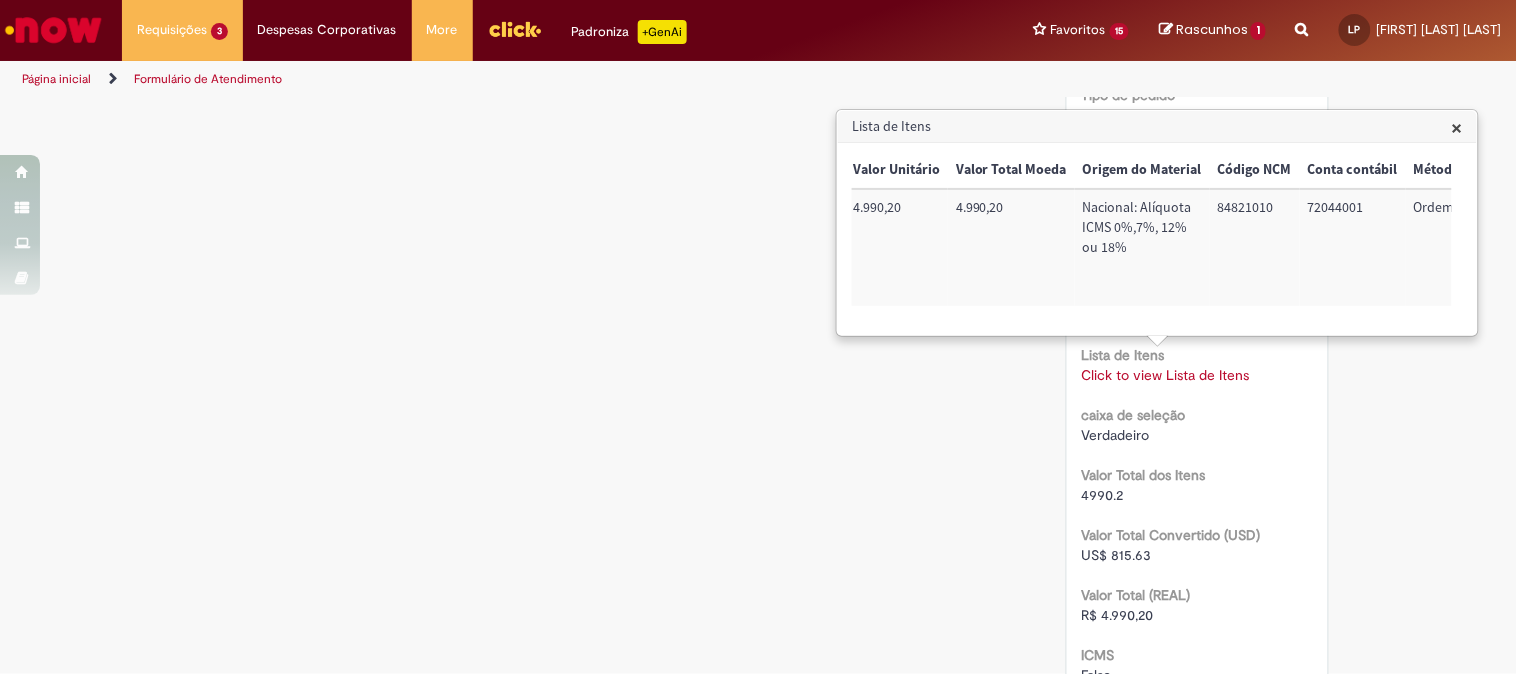 scroll, scrollTop: 0, scrollLeft: 827, axis: horizontal 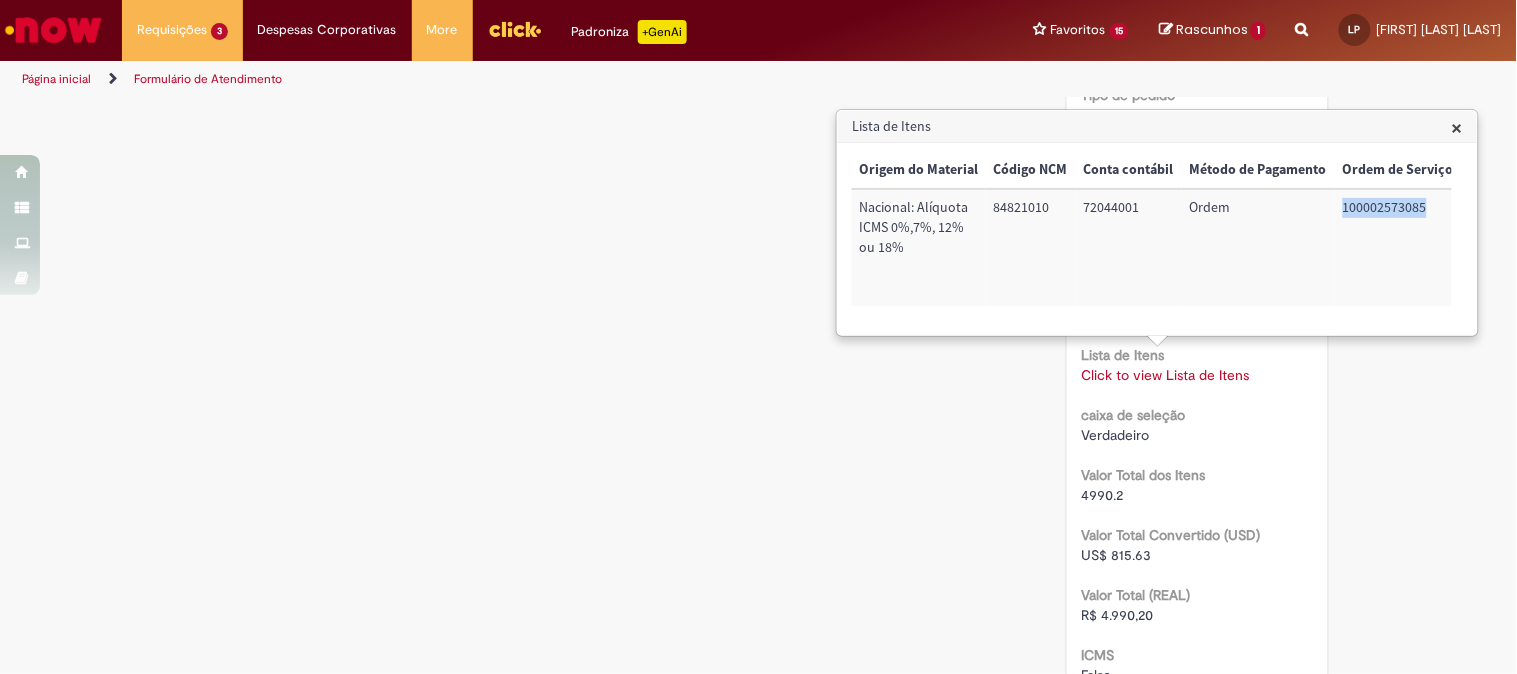 drag, startPoint x: 1336, startPoint y: 207, endPoint x: 1421, endPoint y: 205, distance: 85.02353 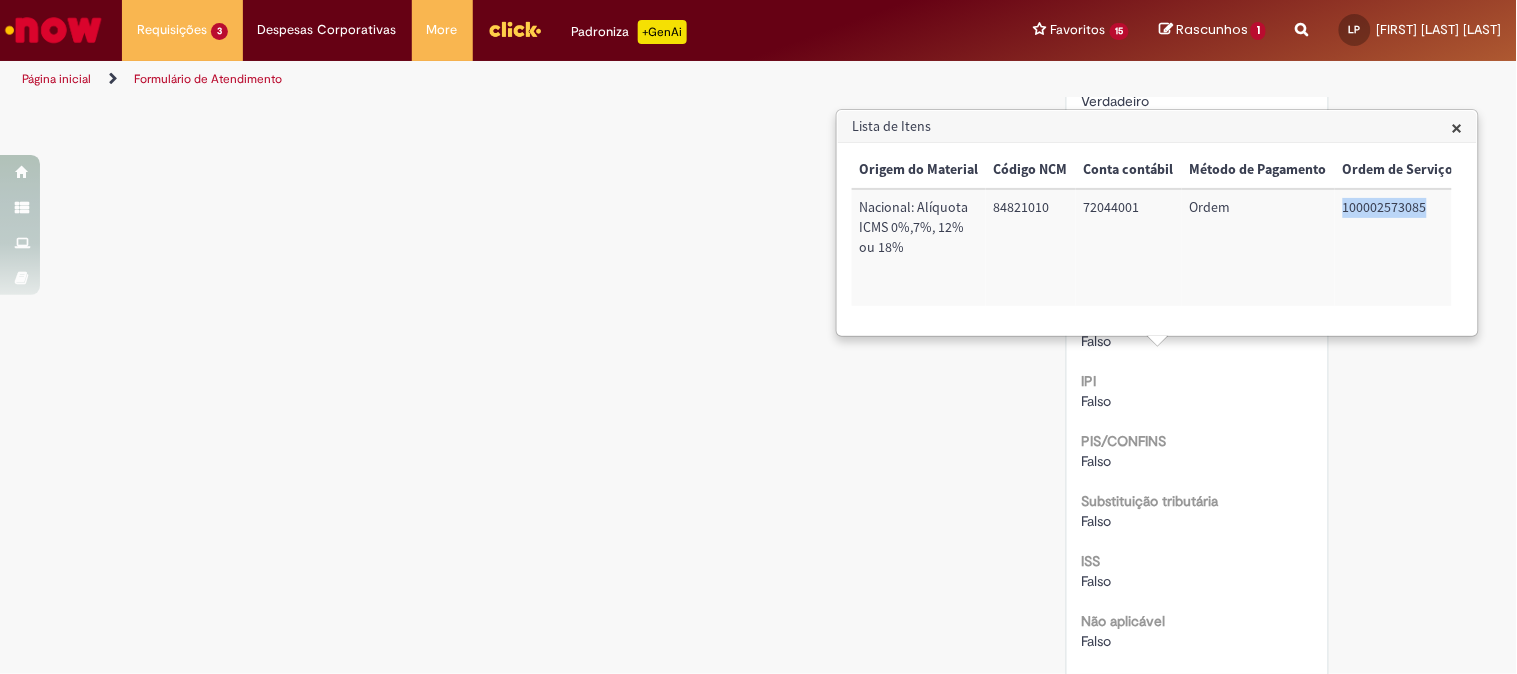 scroll, scrollTop: 2555, scrollLeft: 0, axis: vertical 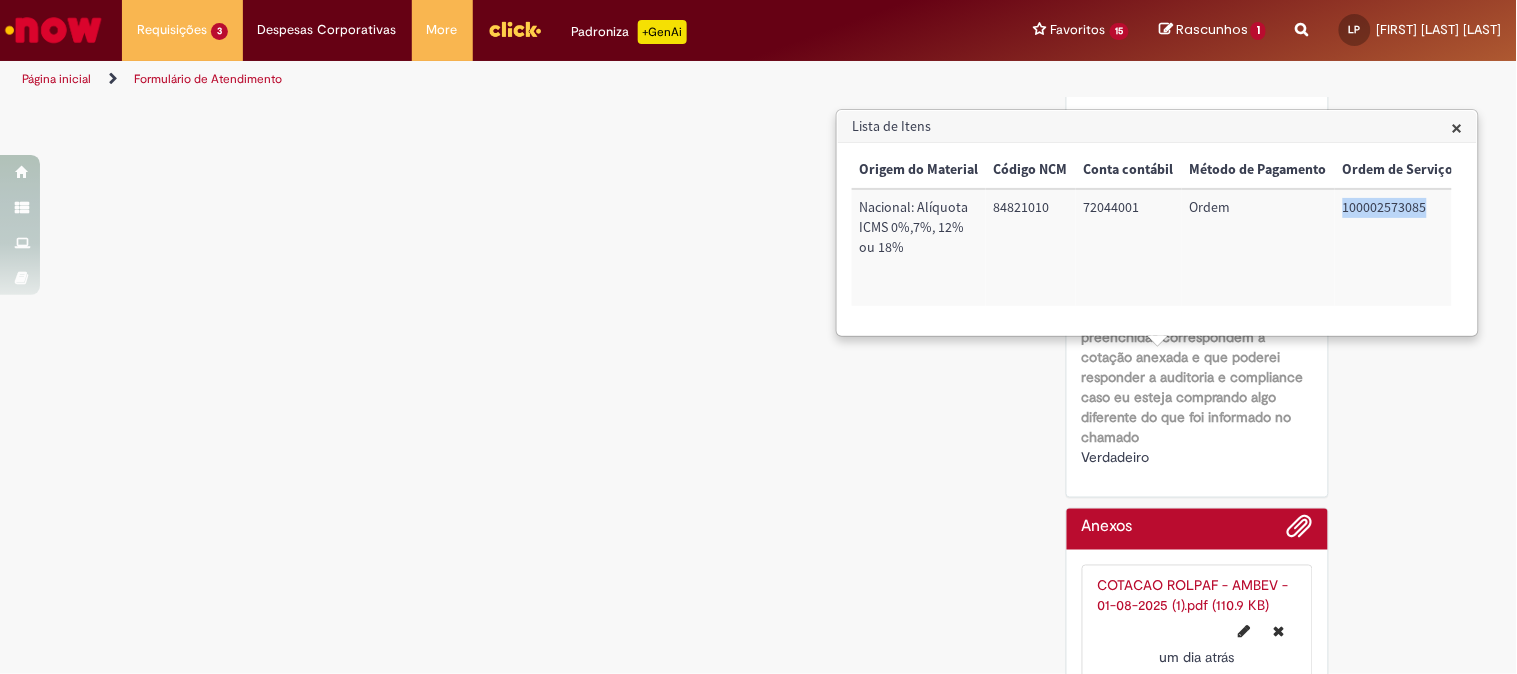 click on "COTACAO ROLPAF - AMBEV - 01-08-2025 (1).pdf (110.9 KB)" at bounding box center (1193, 596) 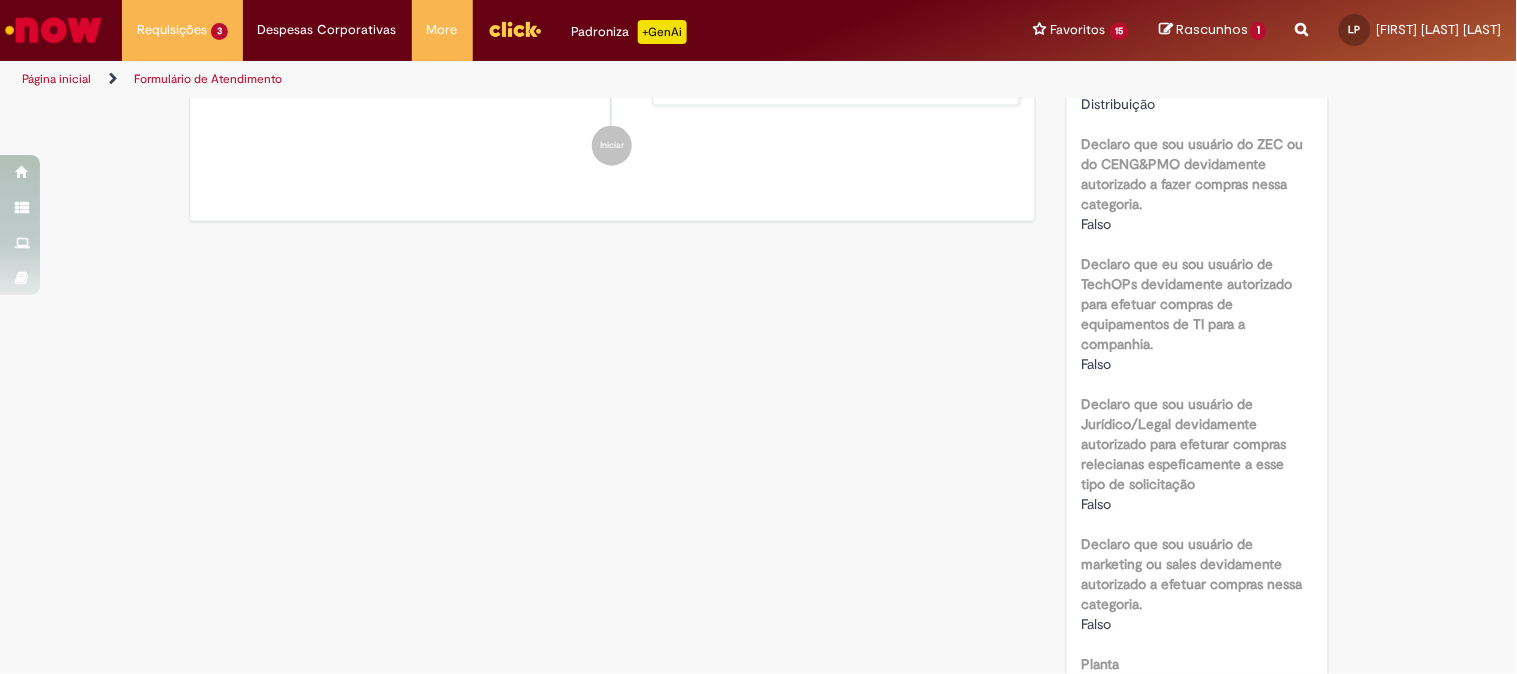 scroll, scrollTop: 0, scrollLeft: 0, axis: both 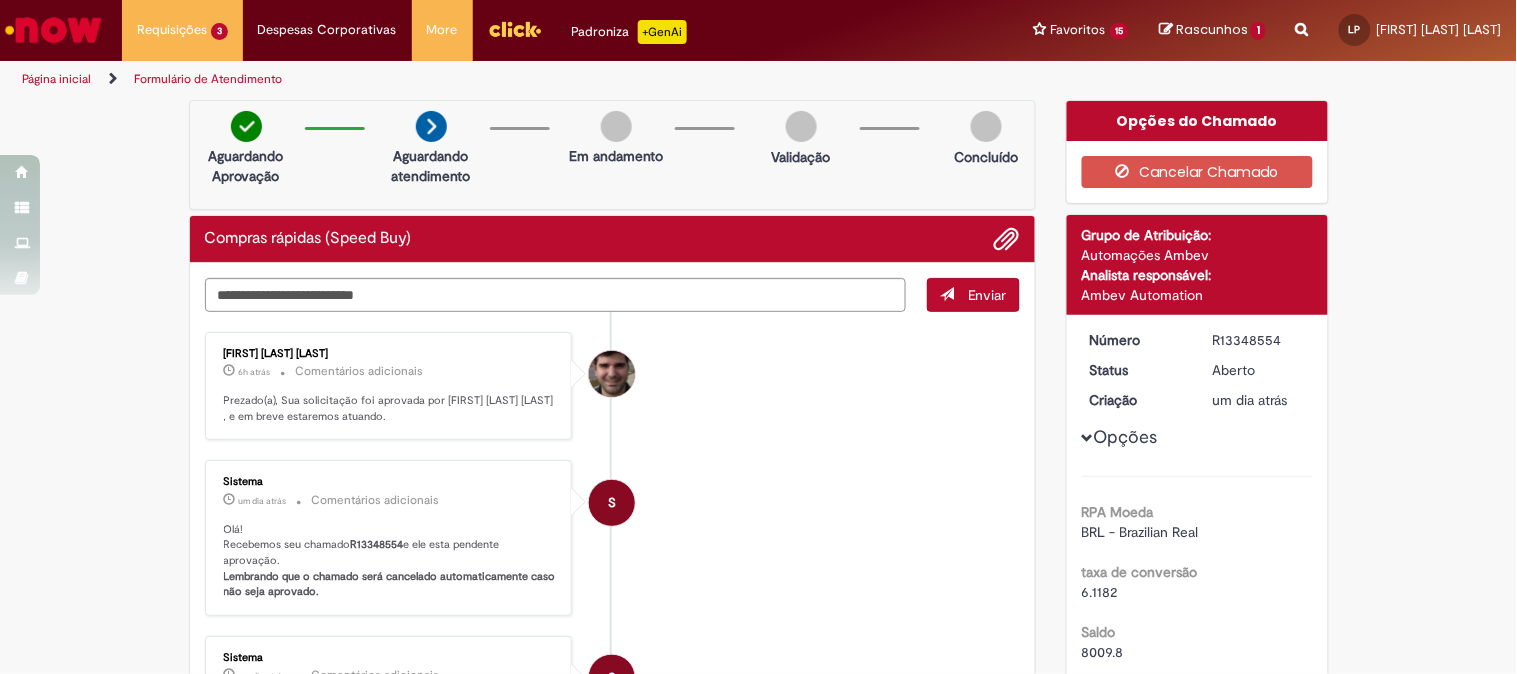click on "Página inicial" at bounding box center (70, 79) 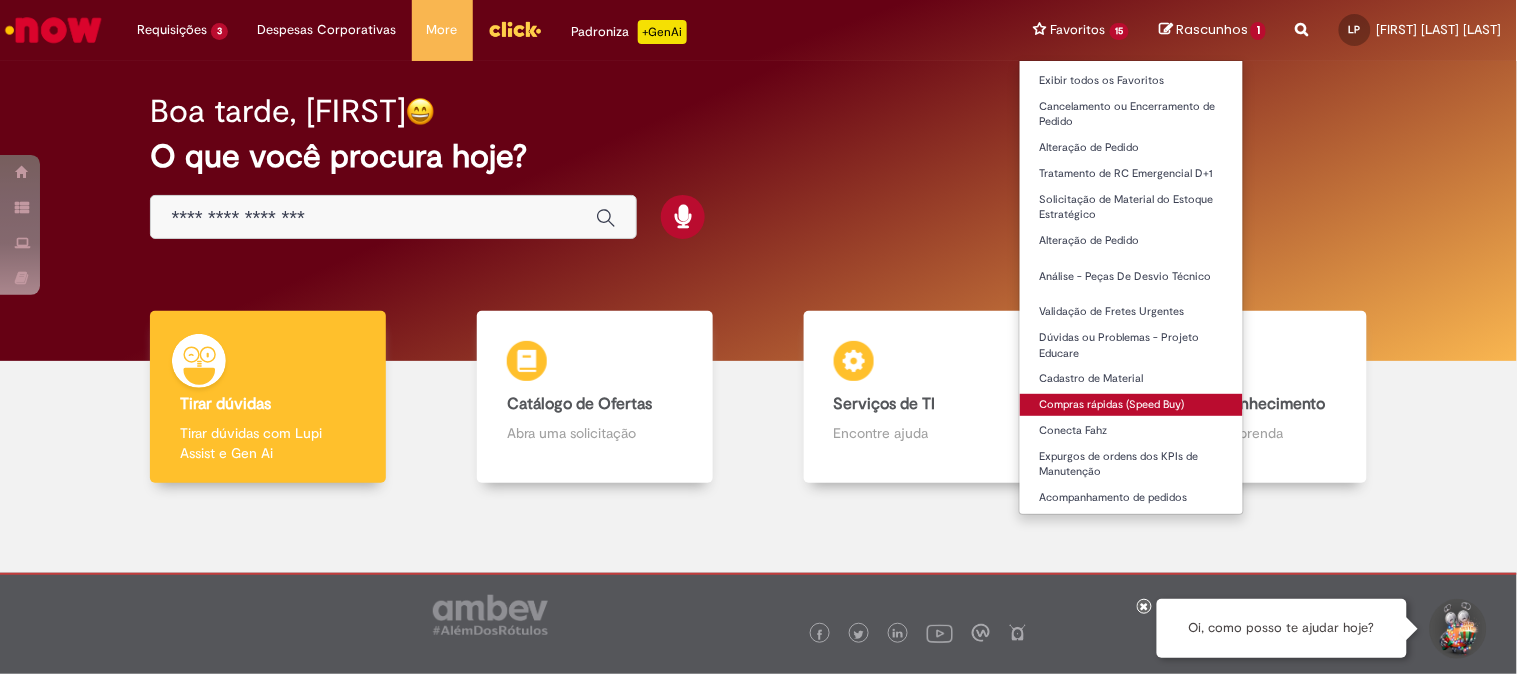 click on "Compras rápidas (Speed Buy)" at bounding box center [1132, 405] 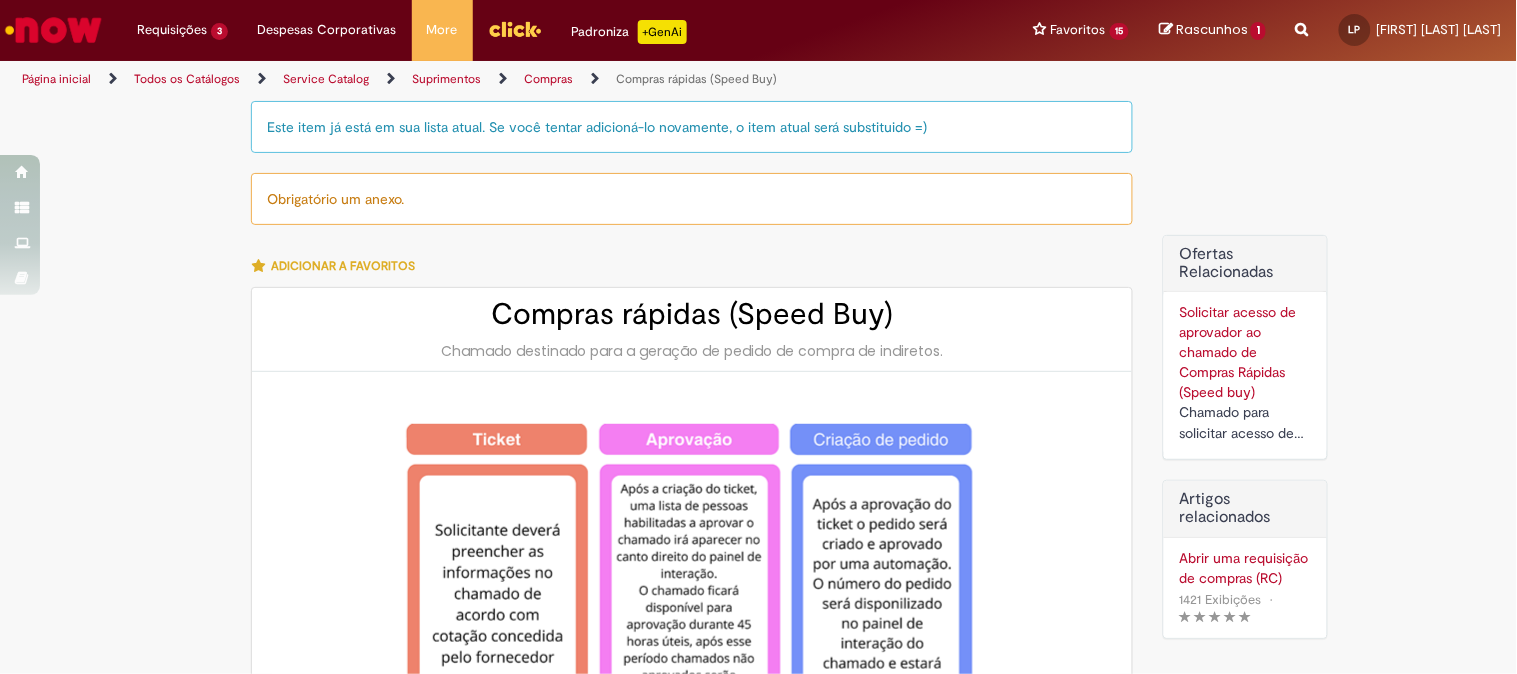 type on "********" 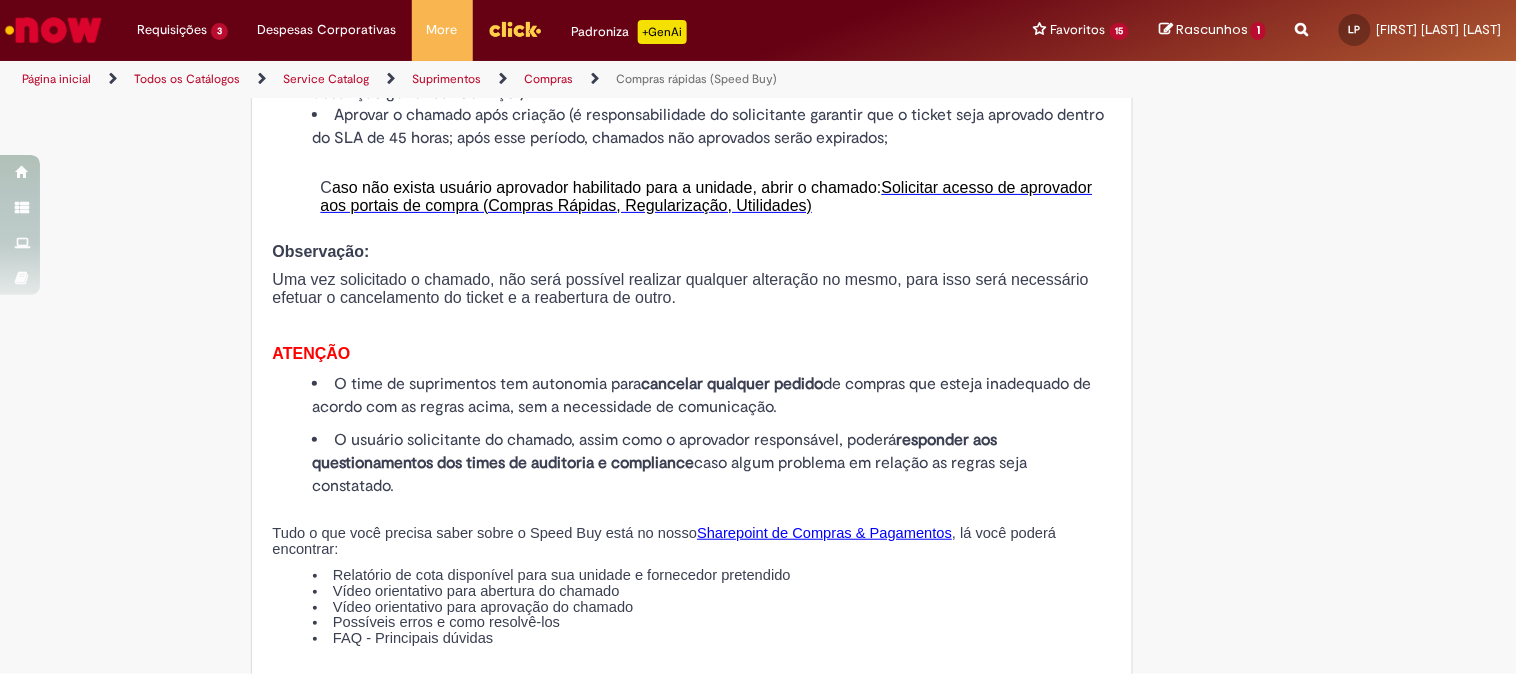 scroll, scrollTop: 2333, scrollLeft: 0, axis: vertical 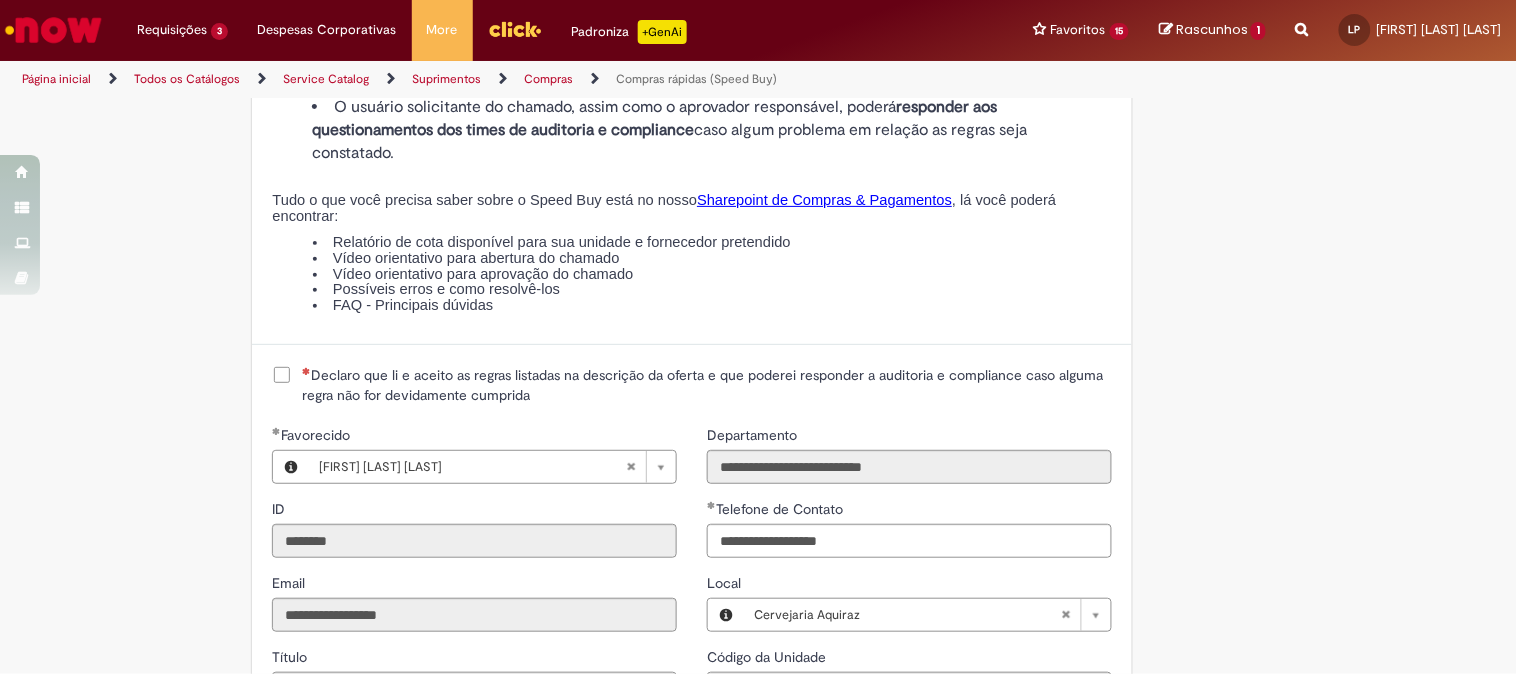 click on "Declaro que li e aceito as regras listadas na descrição da oferta e que poderei responder a auditoria e compliance caso alguma regra não for devidamente cumprida" at bounding box center (707, 385) 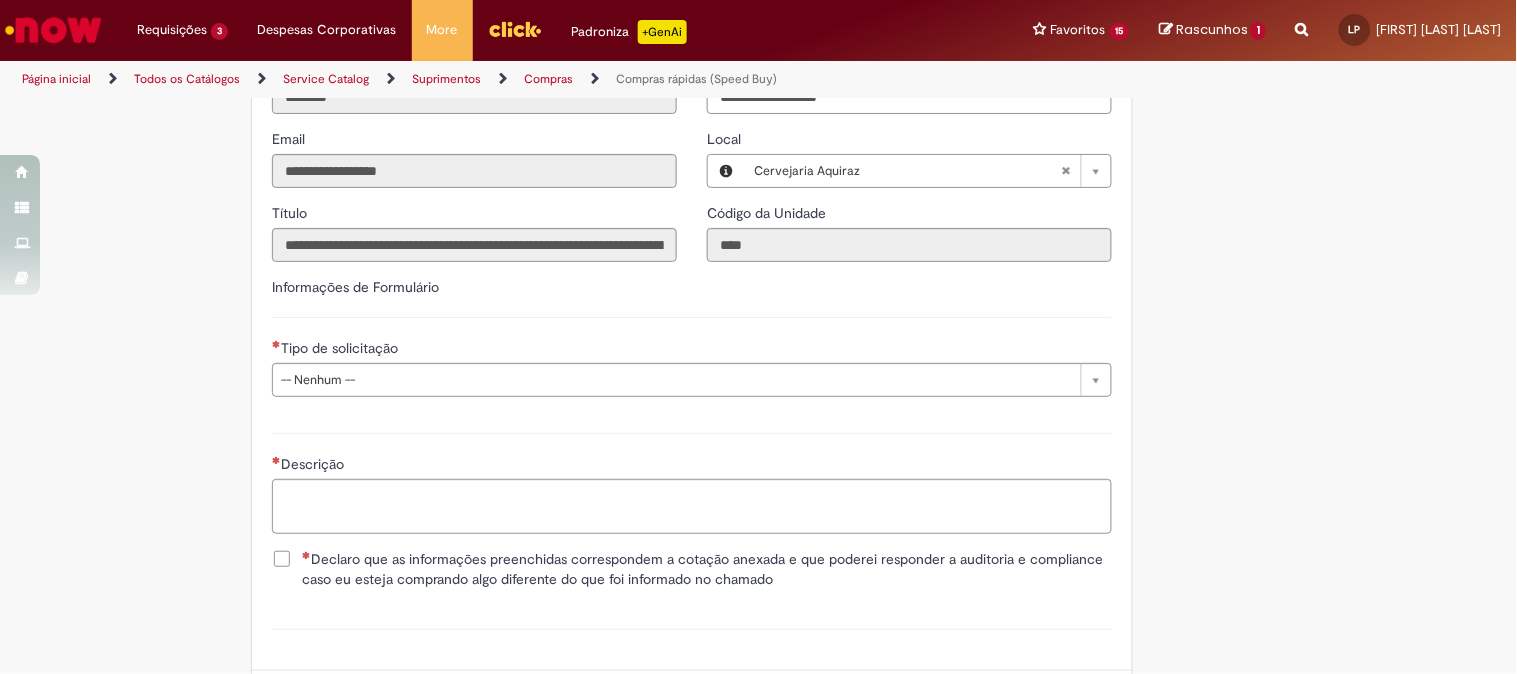 scroll, scrollTop: 2888, scrollLeft: 0, axis: vertical 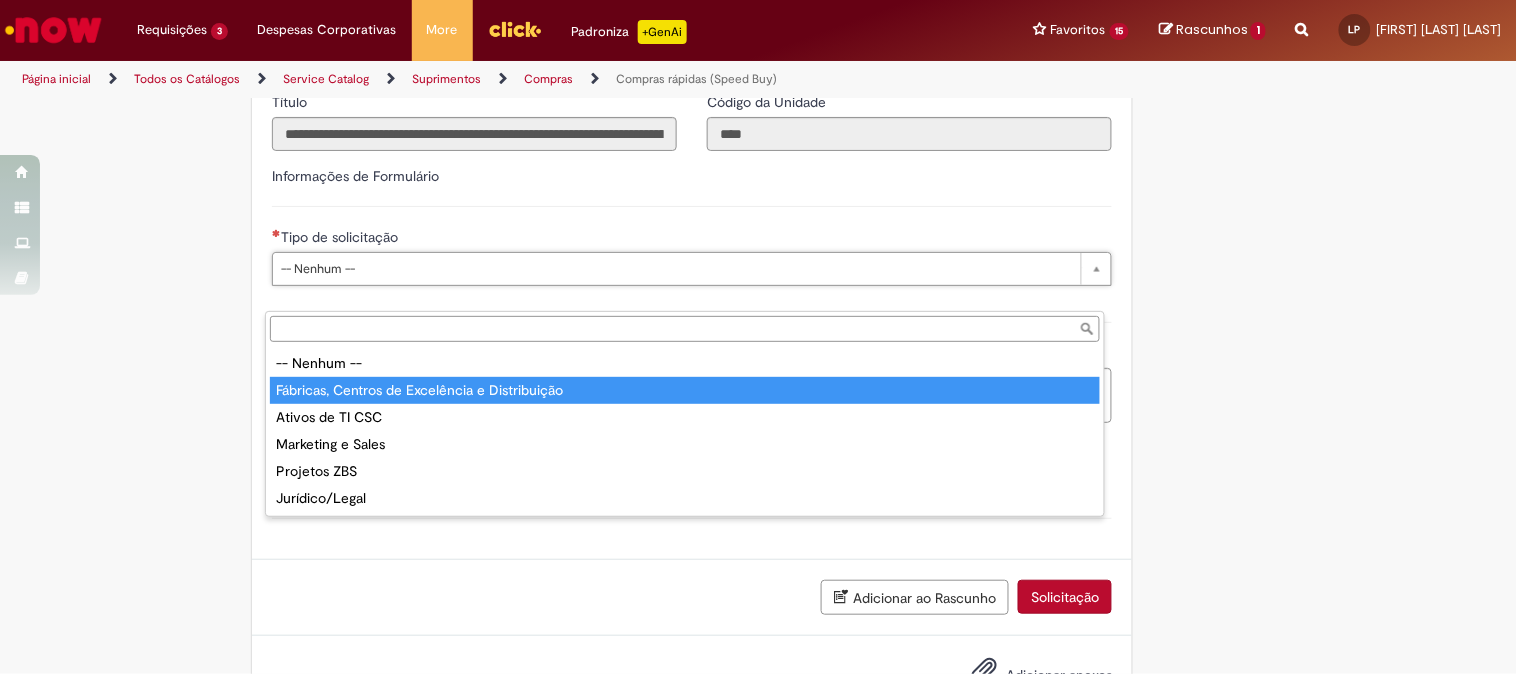 type on "**********" 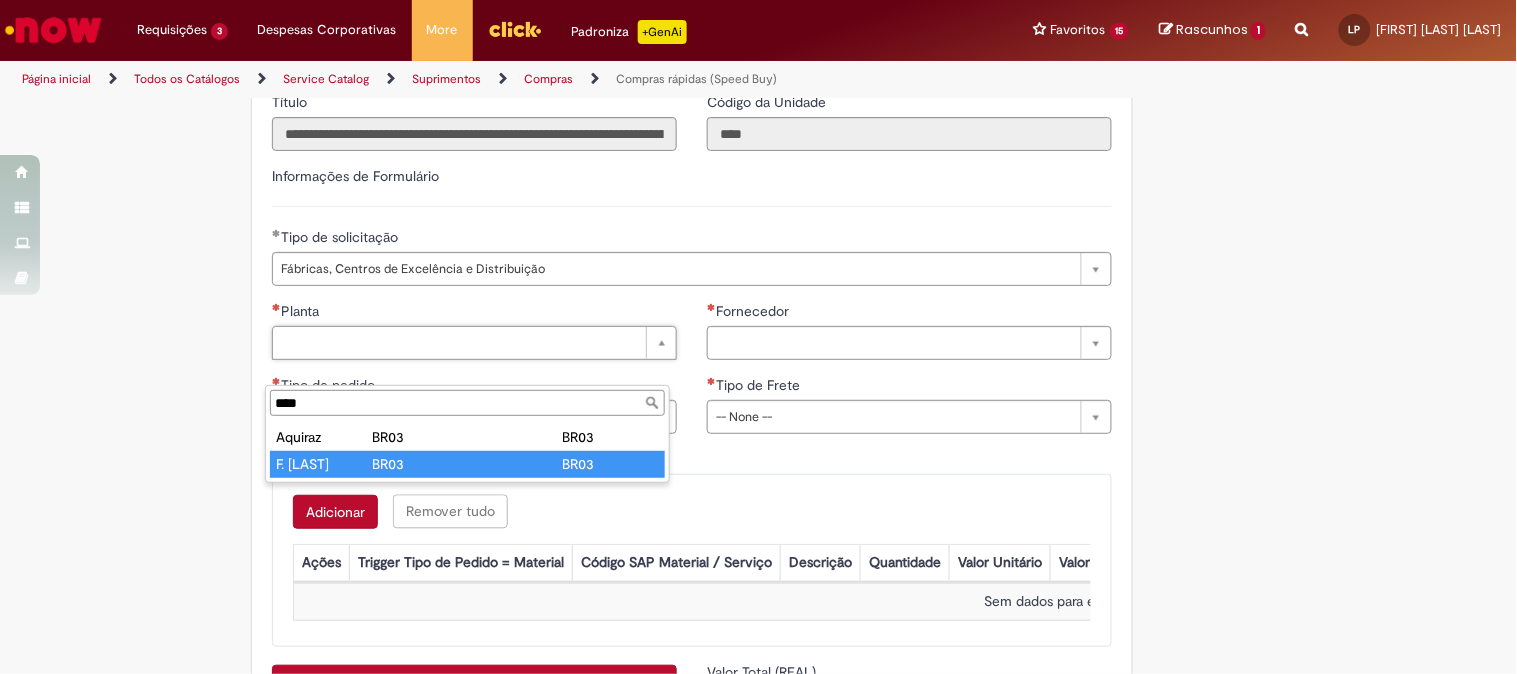 type on "****" 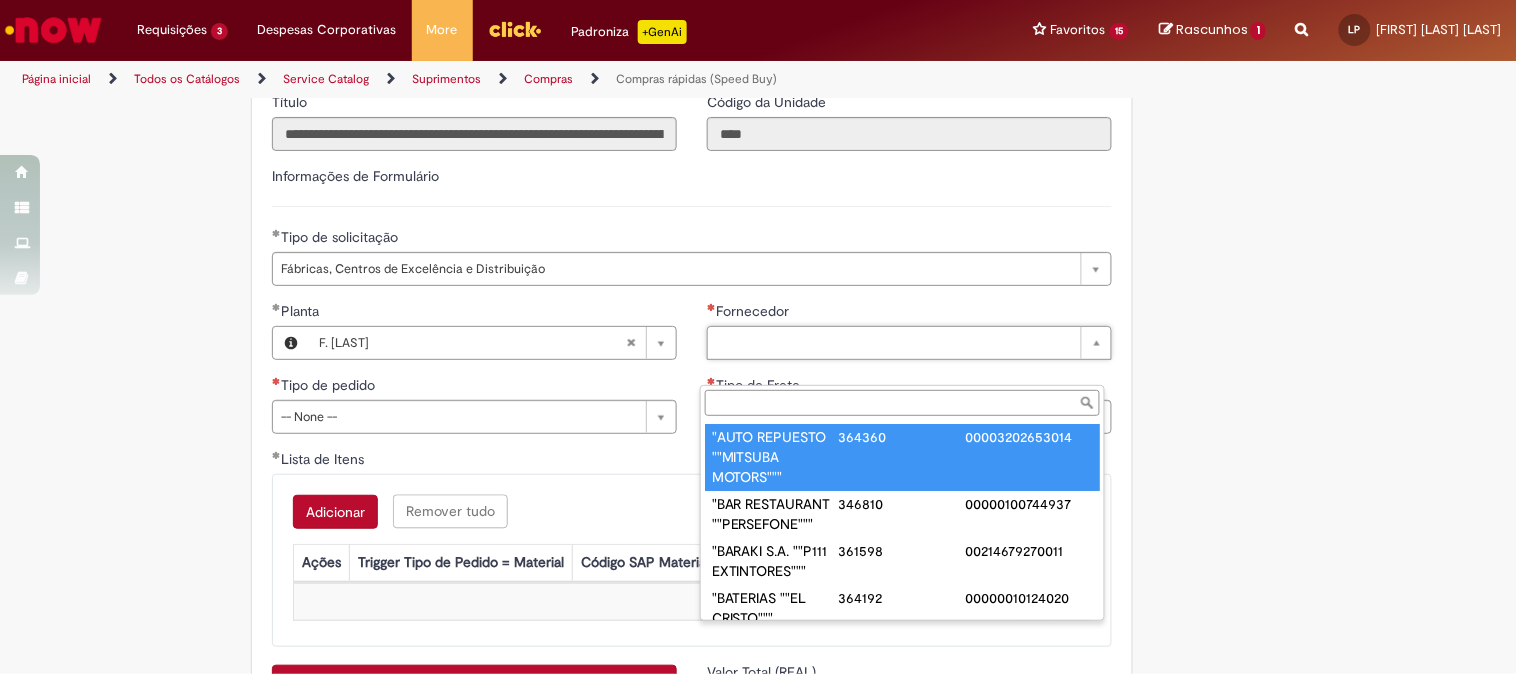 click on "Fornecedor" at bounding box center [902, 403] 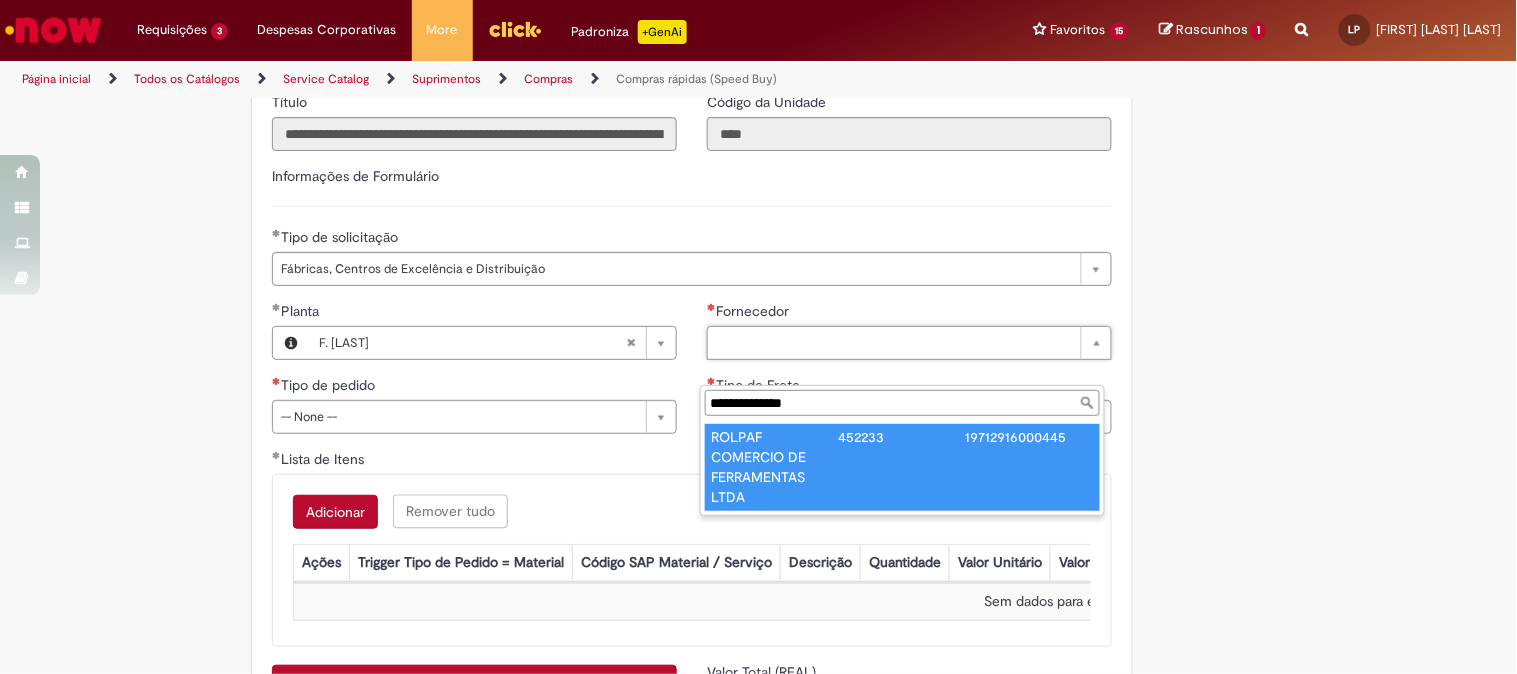 type on "**********" 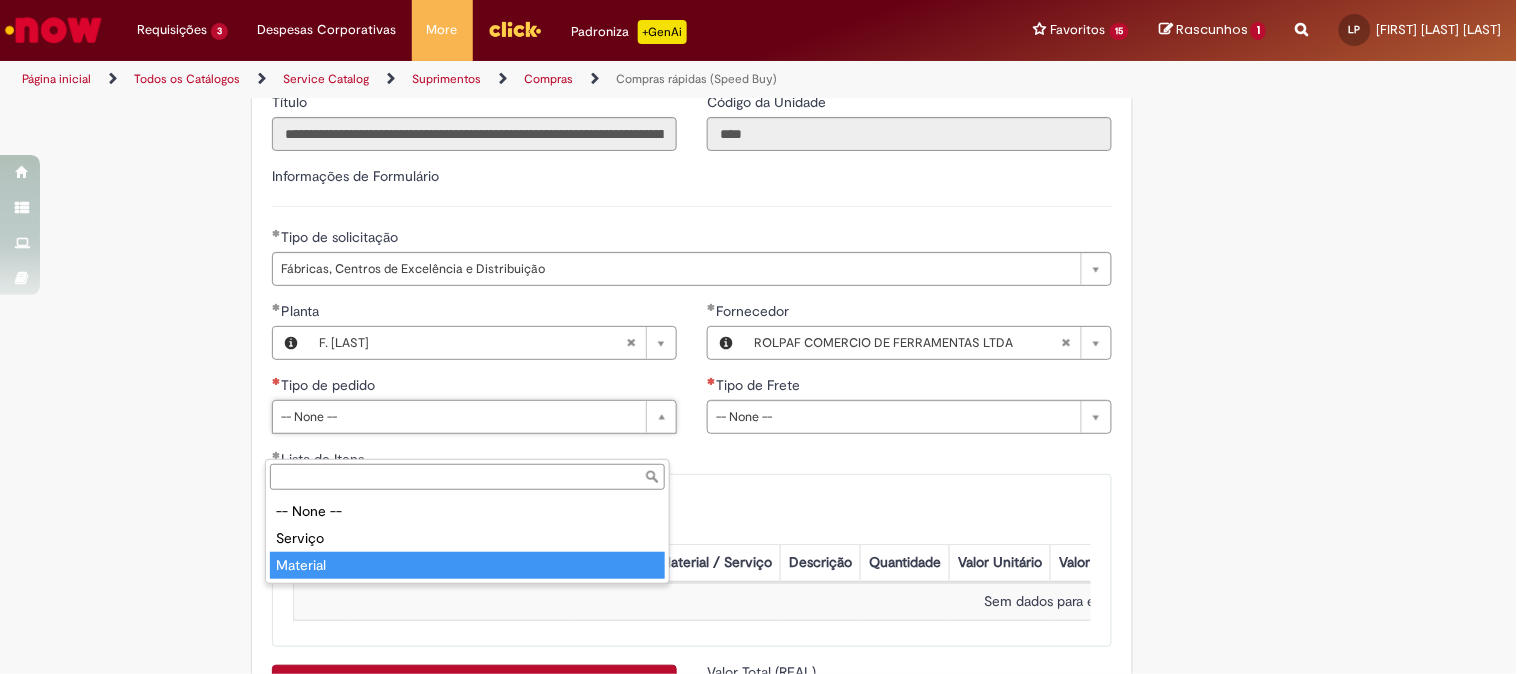 type on "********" 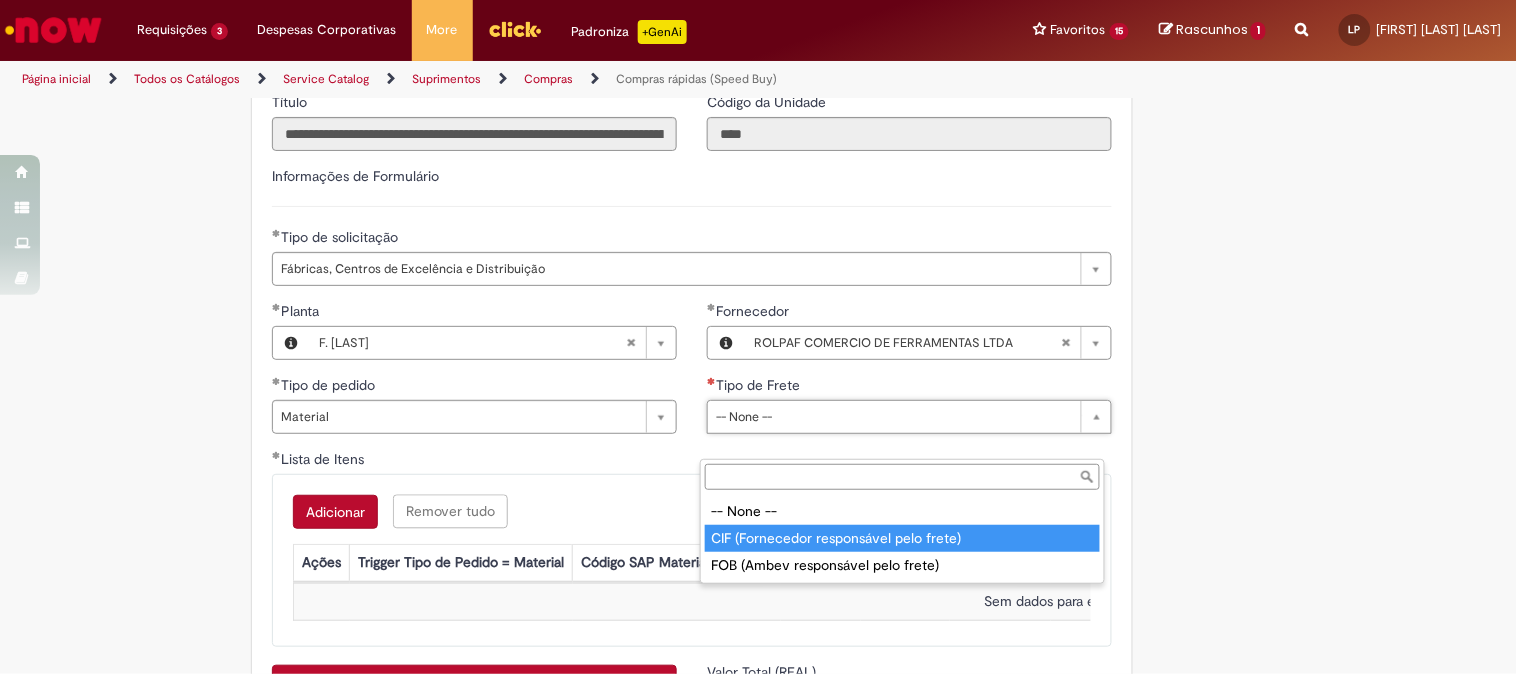 type on "**********" 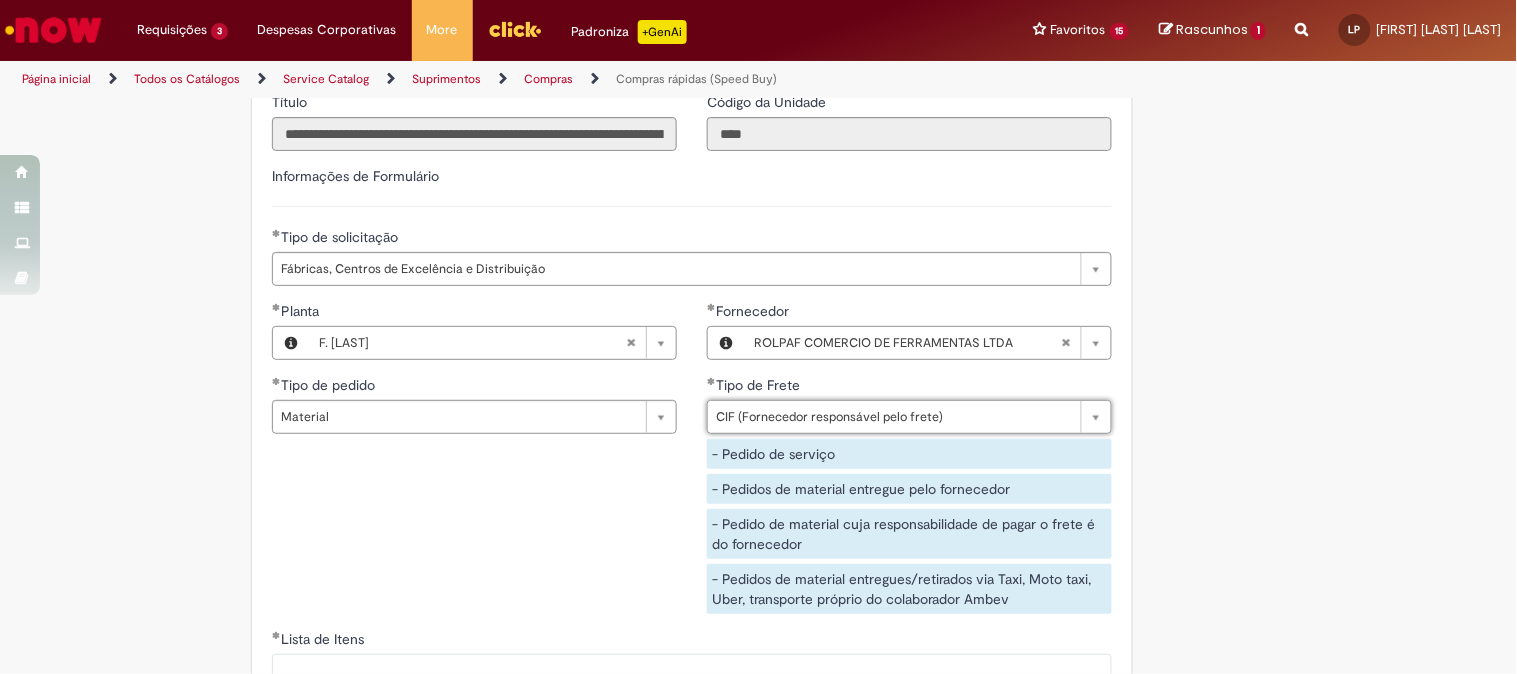 scroll, scrollTop: 3222, scrollLeft: 0, axis: vertical 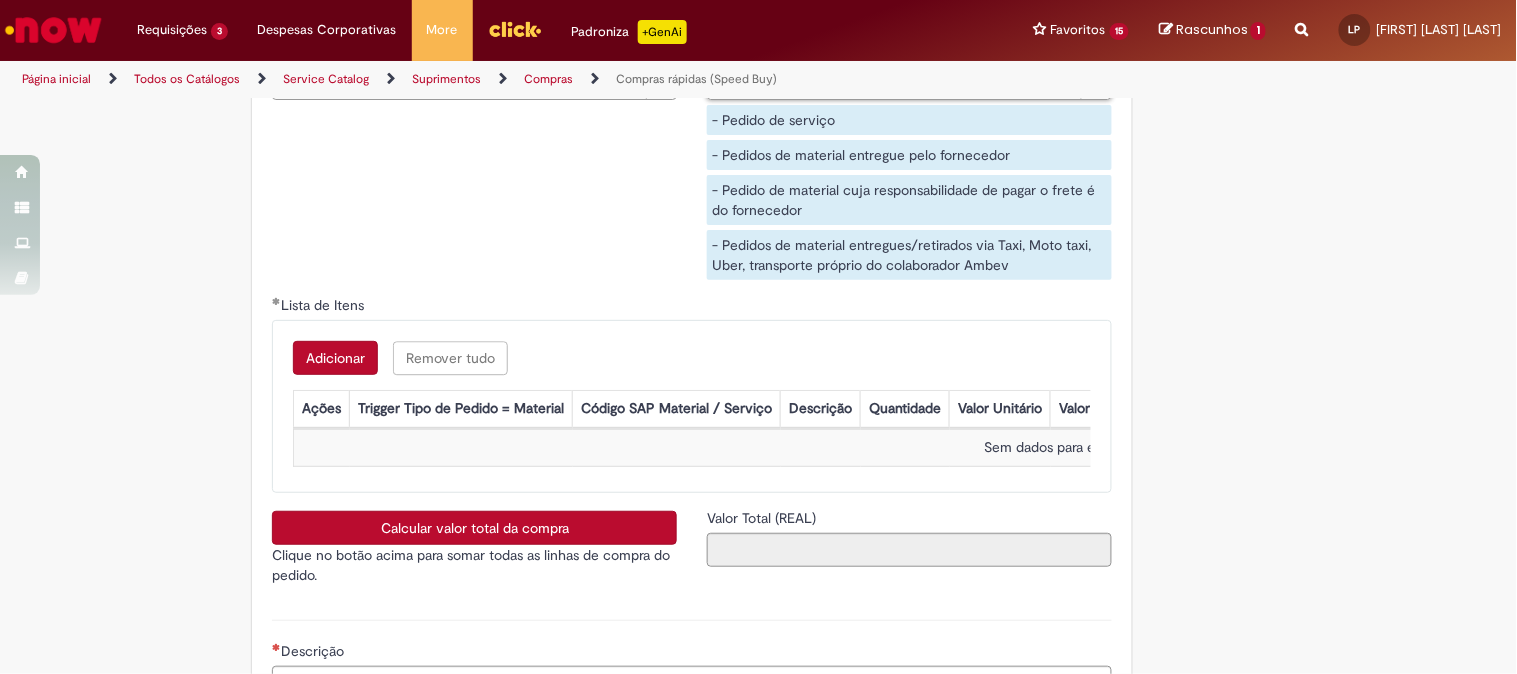 click on "Adicionar" at bounding box center [335, 358] 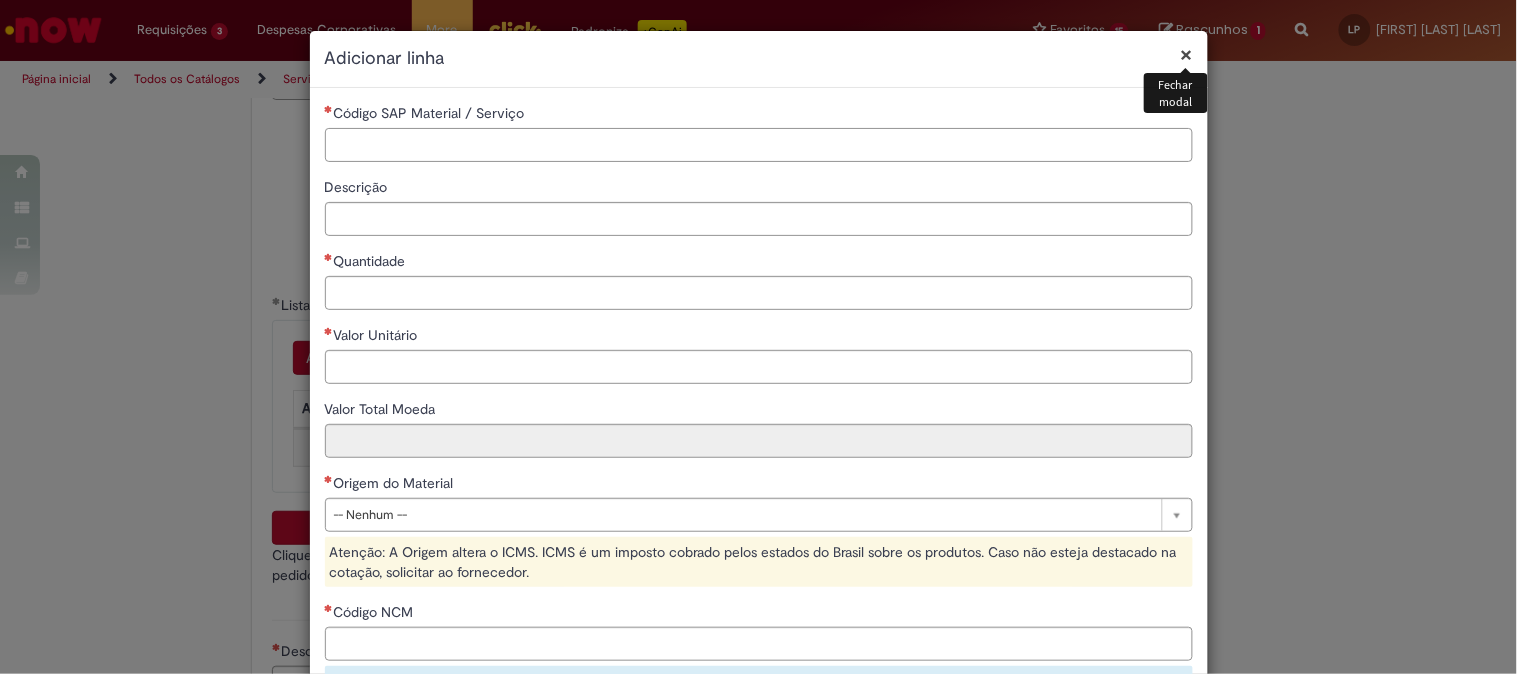 click on "Código SAP Material / Serviço" at bounding box center (759, 145) 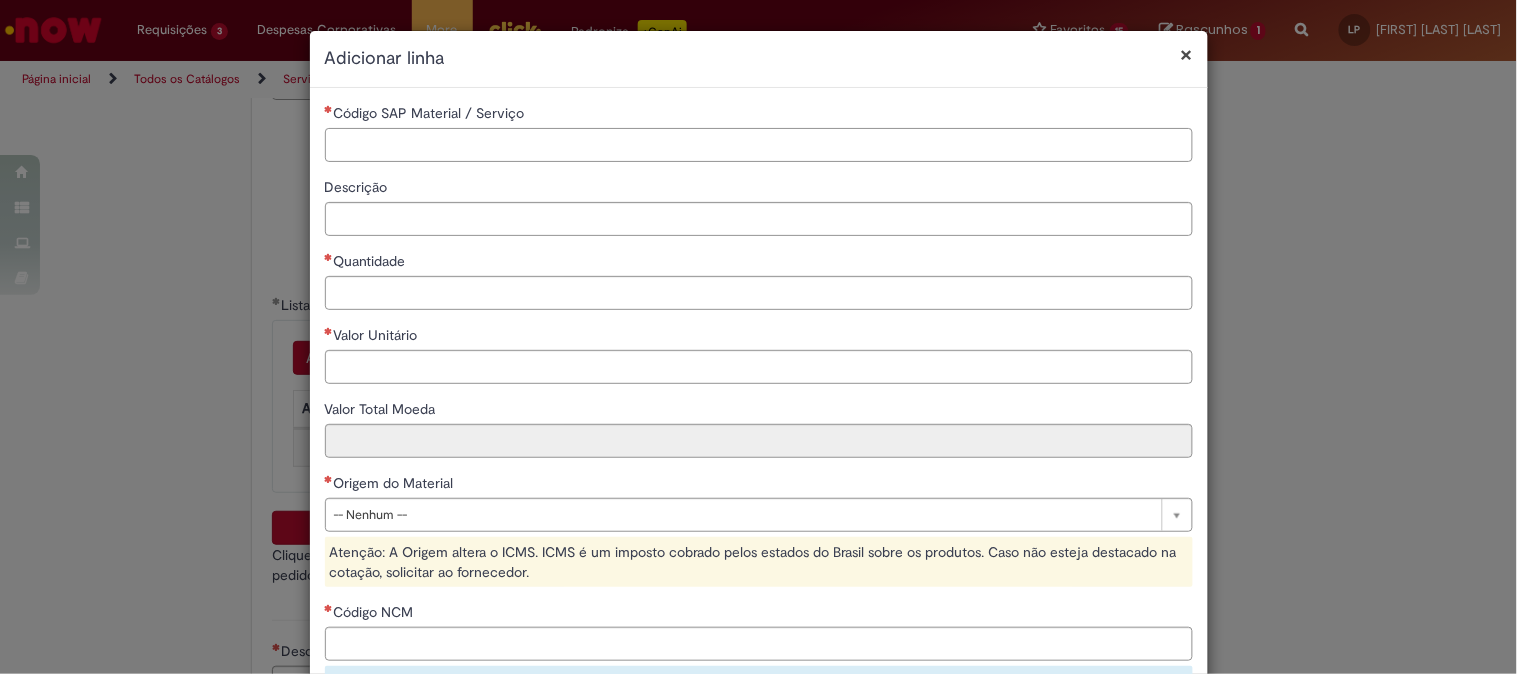 paste on "********" 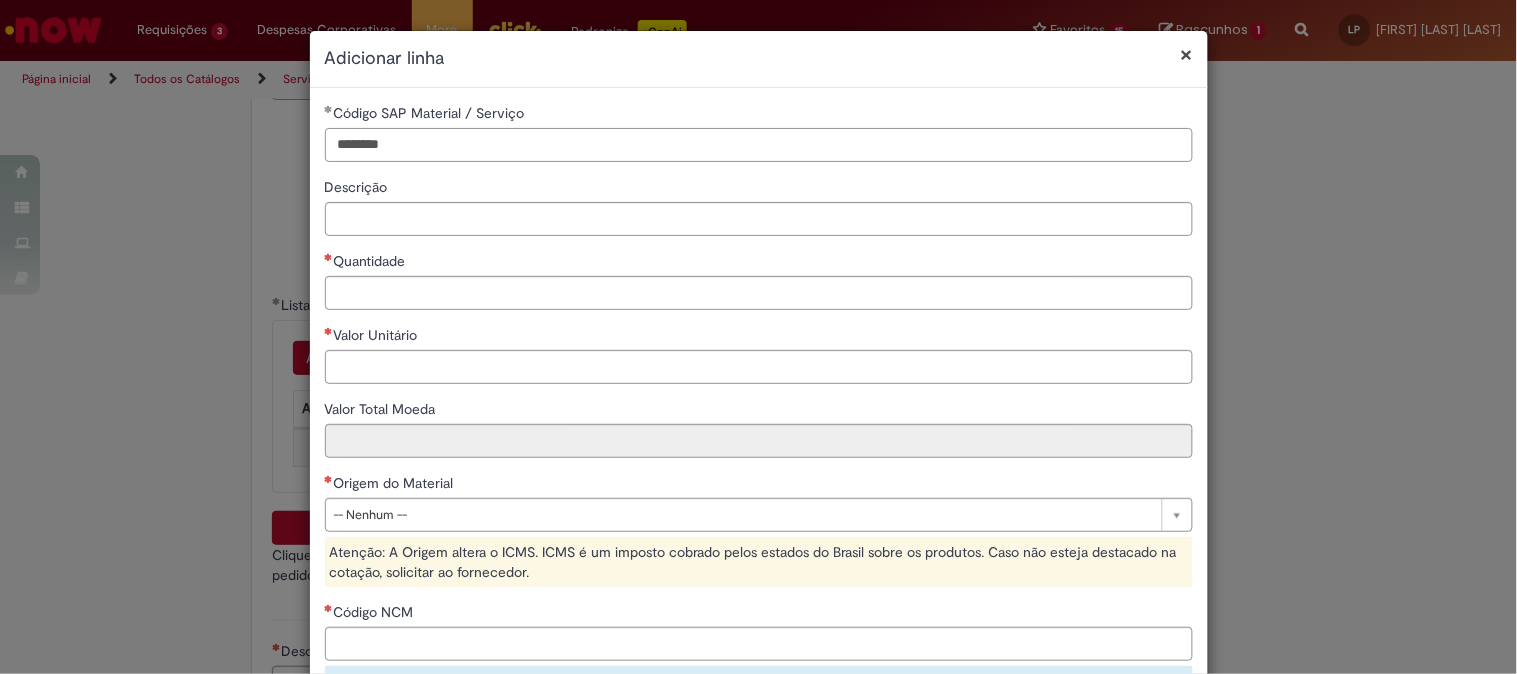 type on "********" 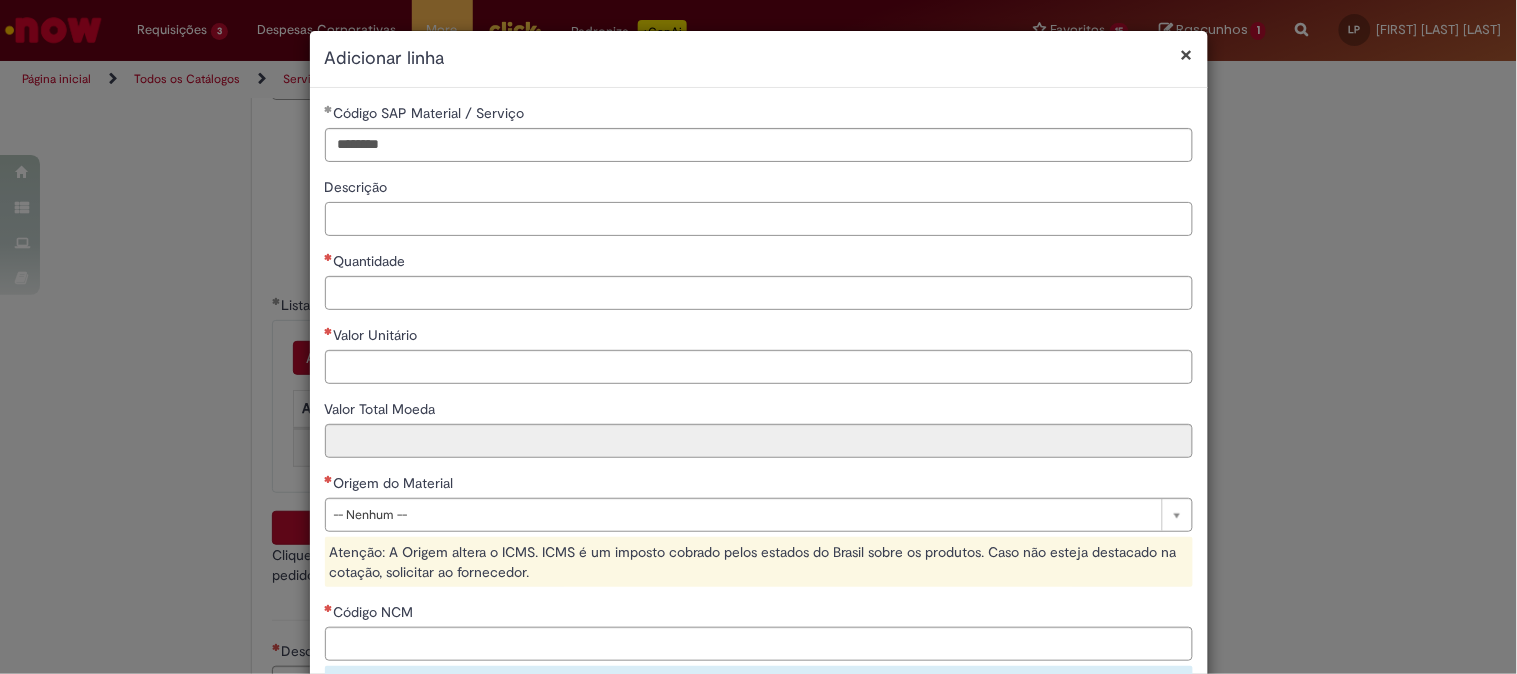 click on "Descrição" at bounding box center [759, 219] 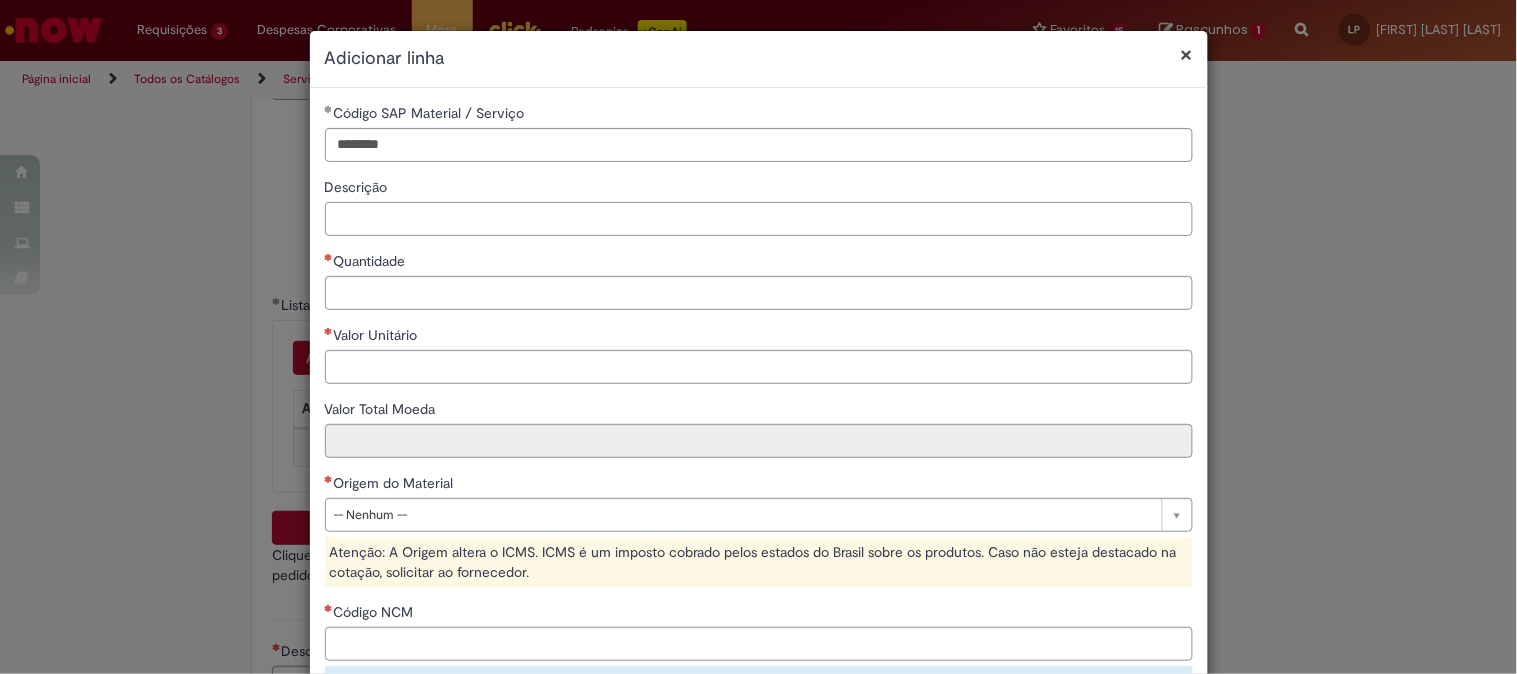 paste on "**********" 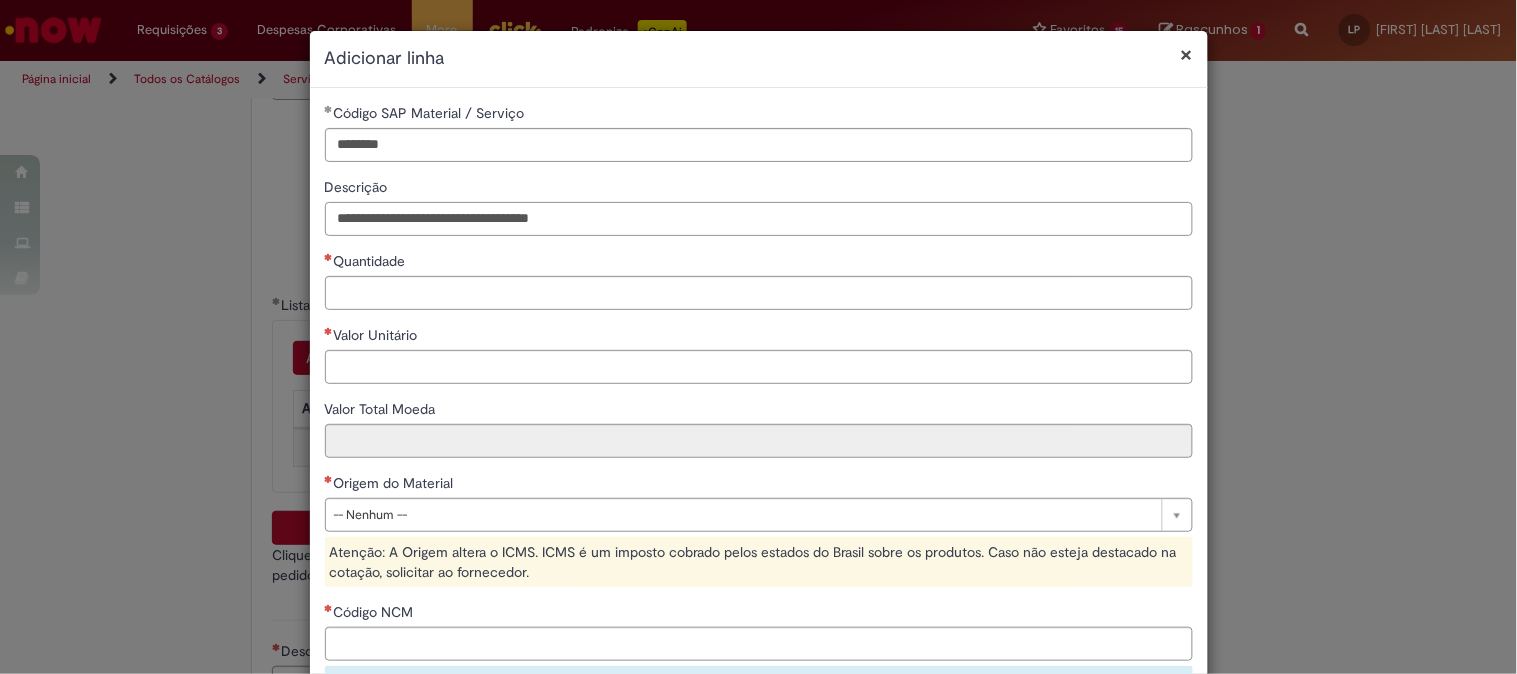 type on "**********" 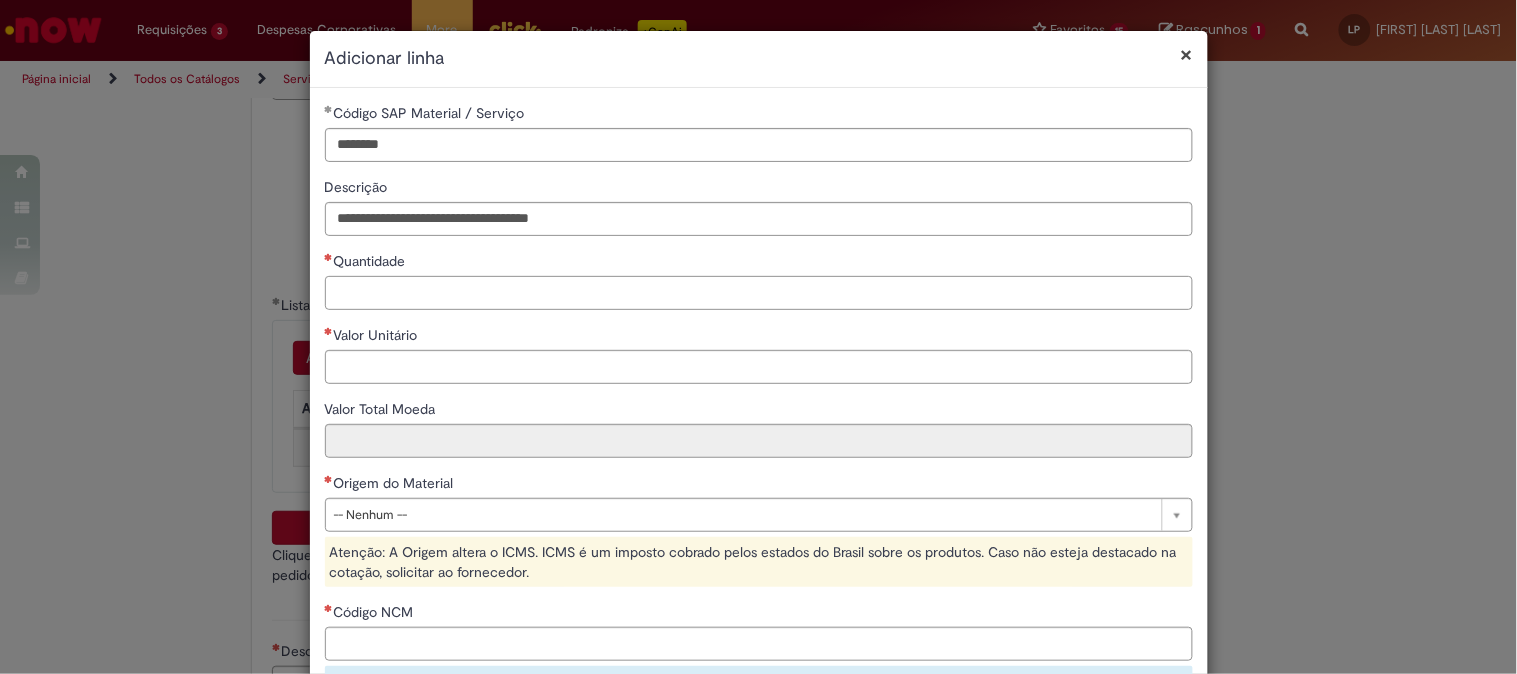 click on "Quantidade" at bounding box center (759, 293) 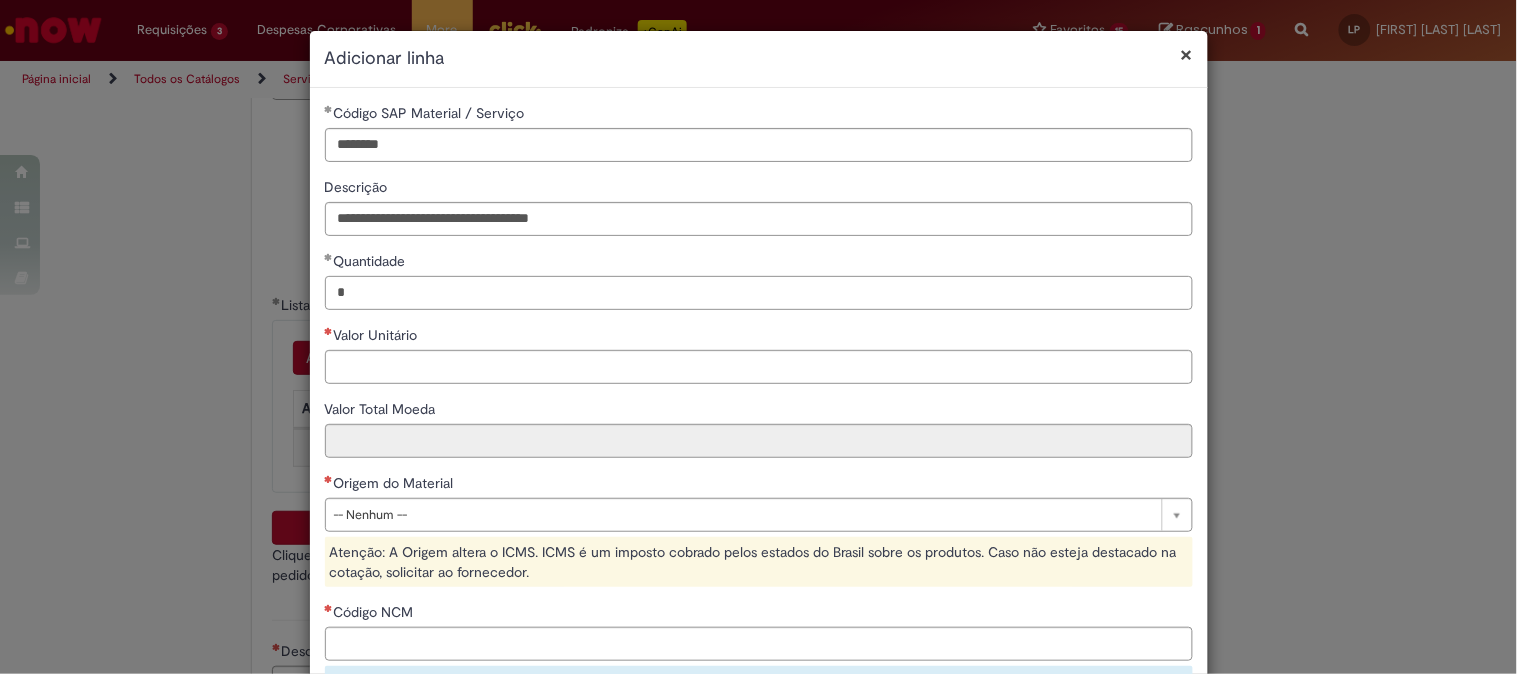 type on "*" 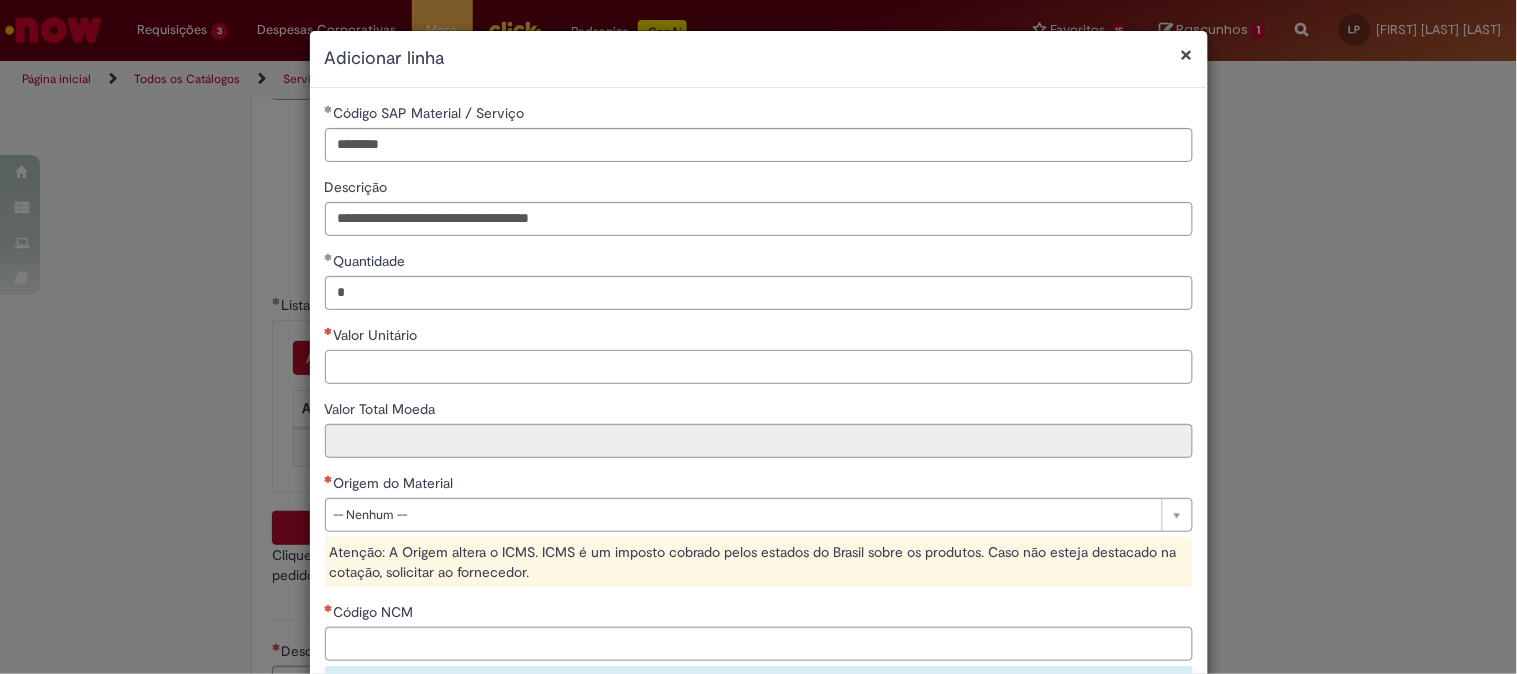 paste on "********" 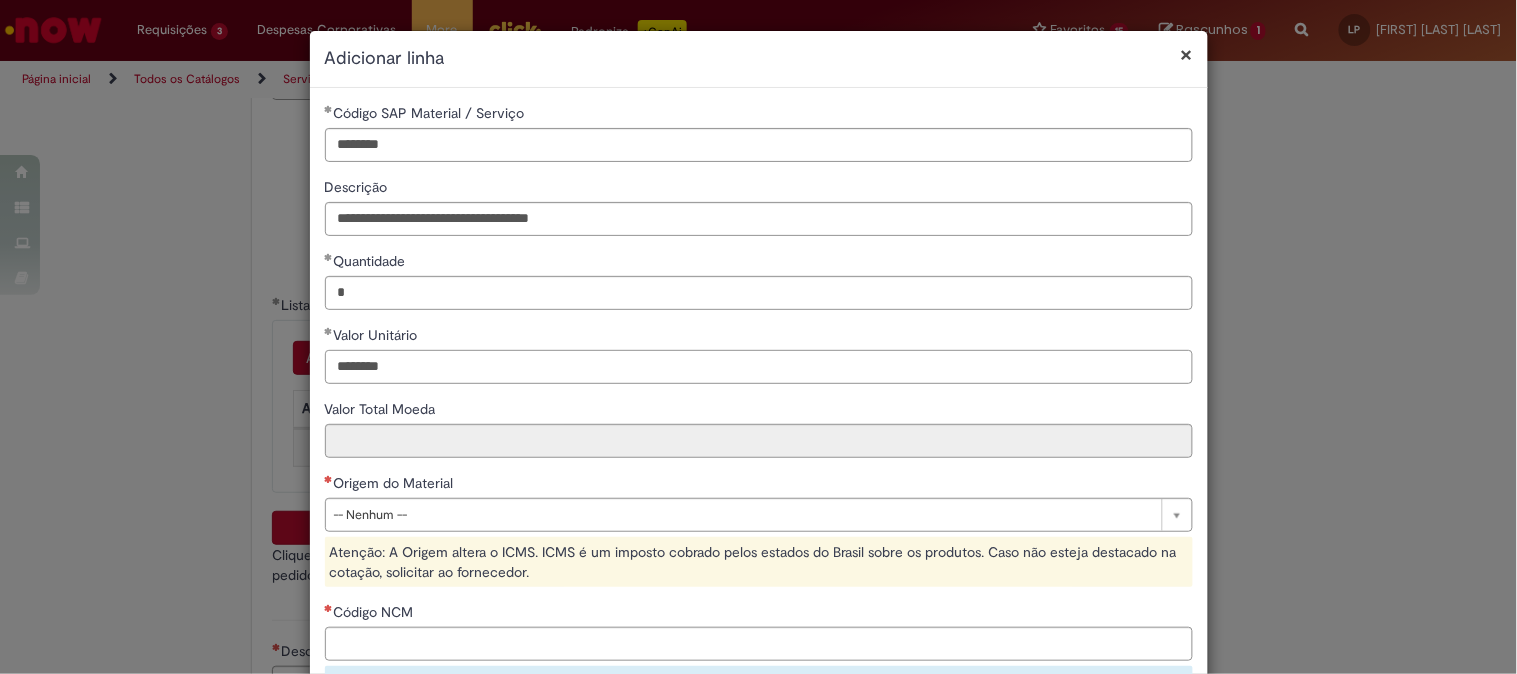 type on "********" 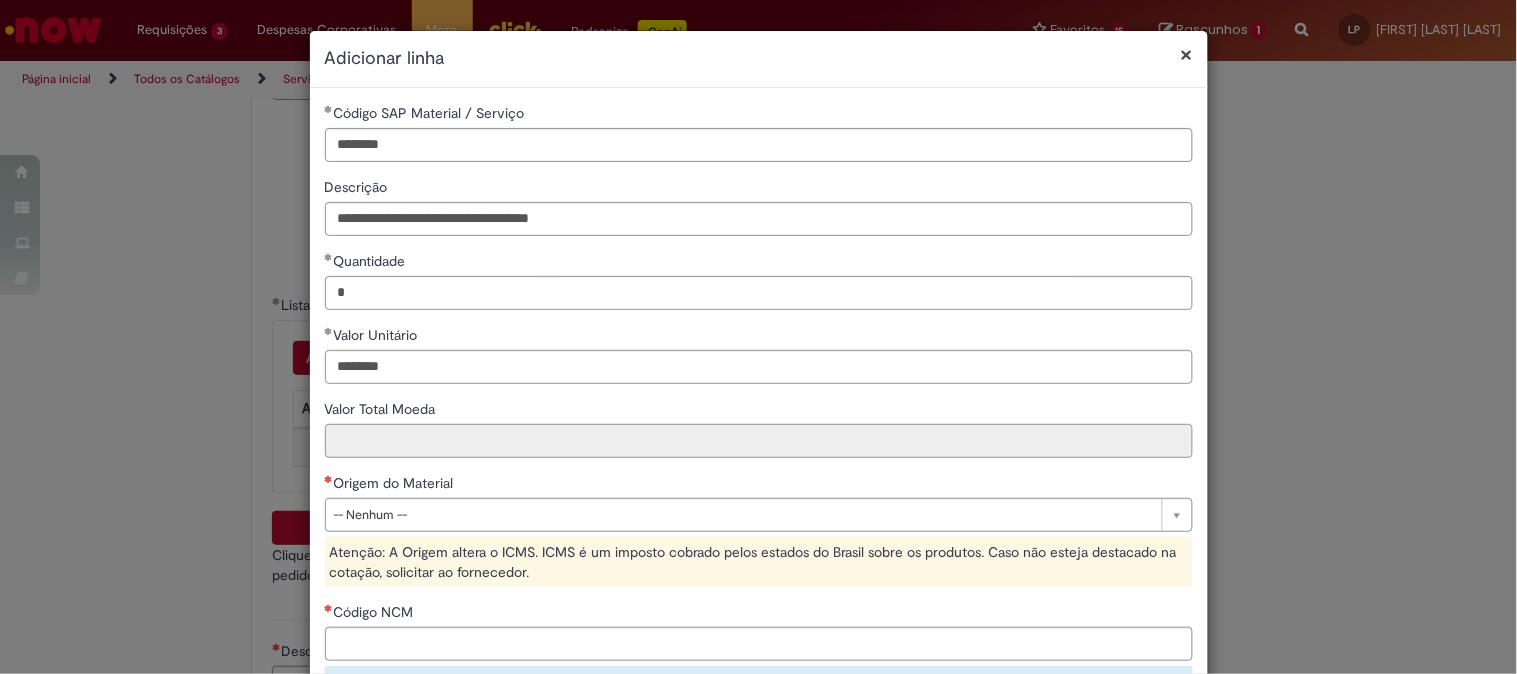 type on "********" 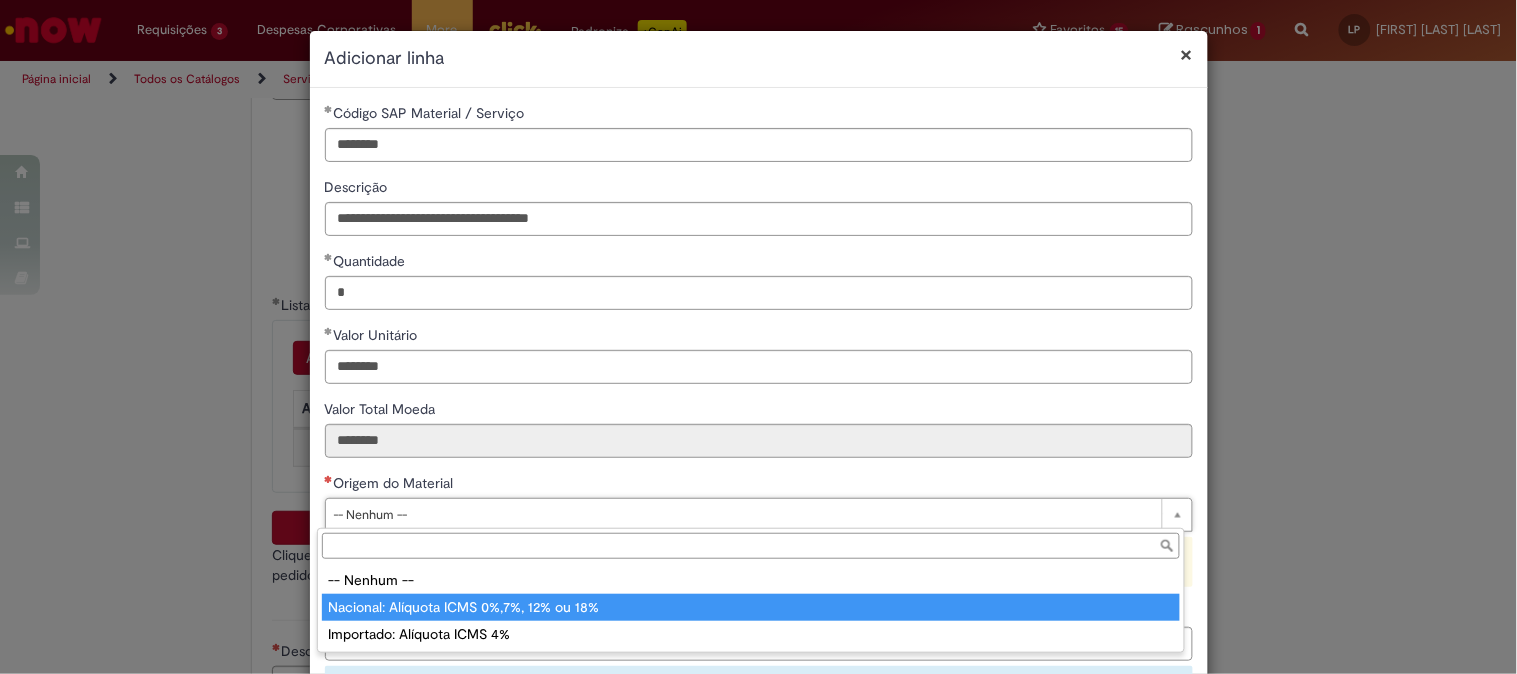 type on "**********" 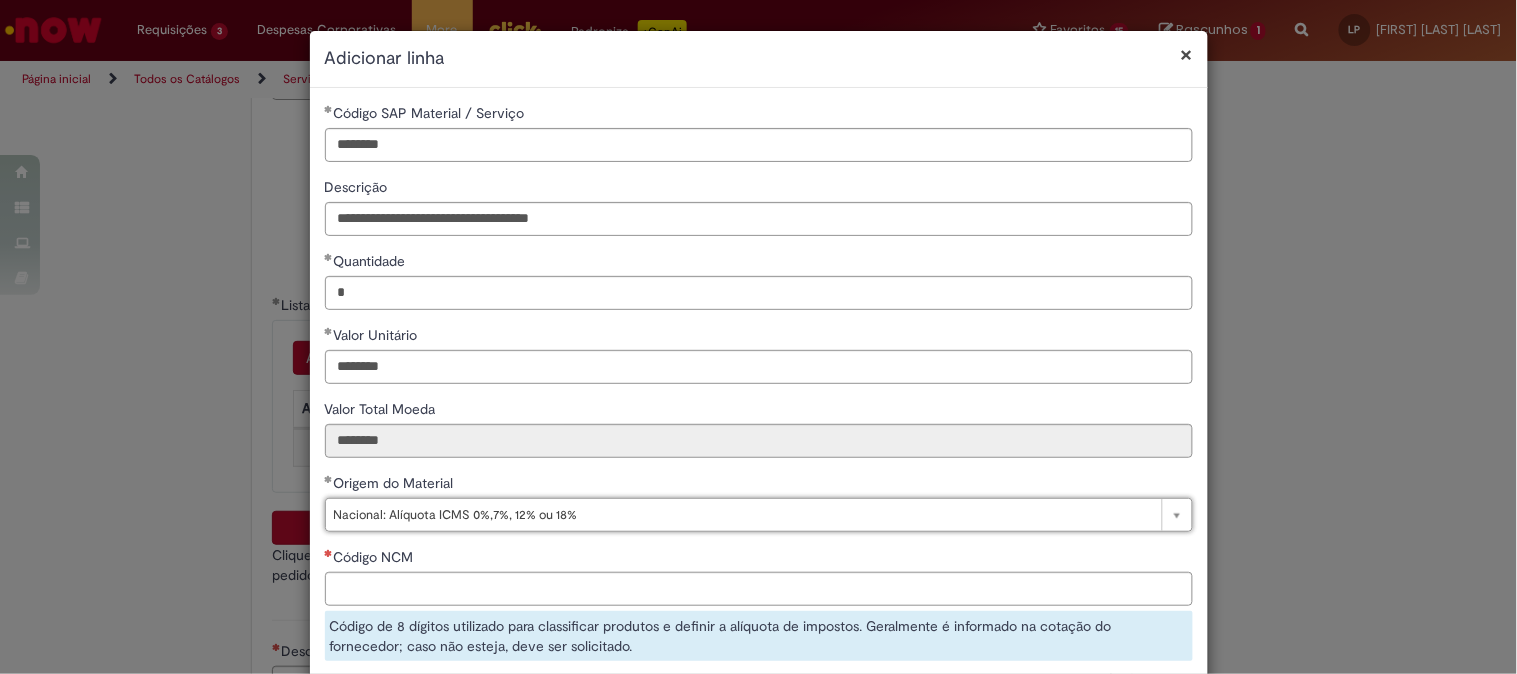 scroll, scrollTop: 111, scrollLeft: 0, axis: vertical 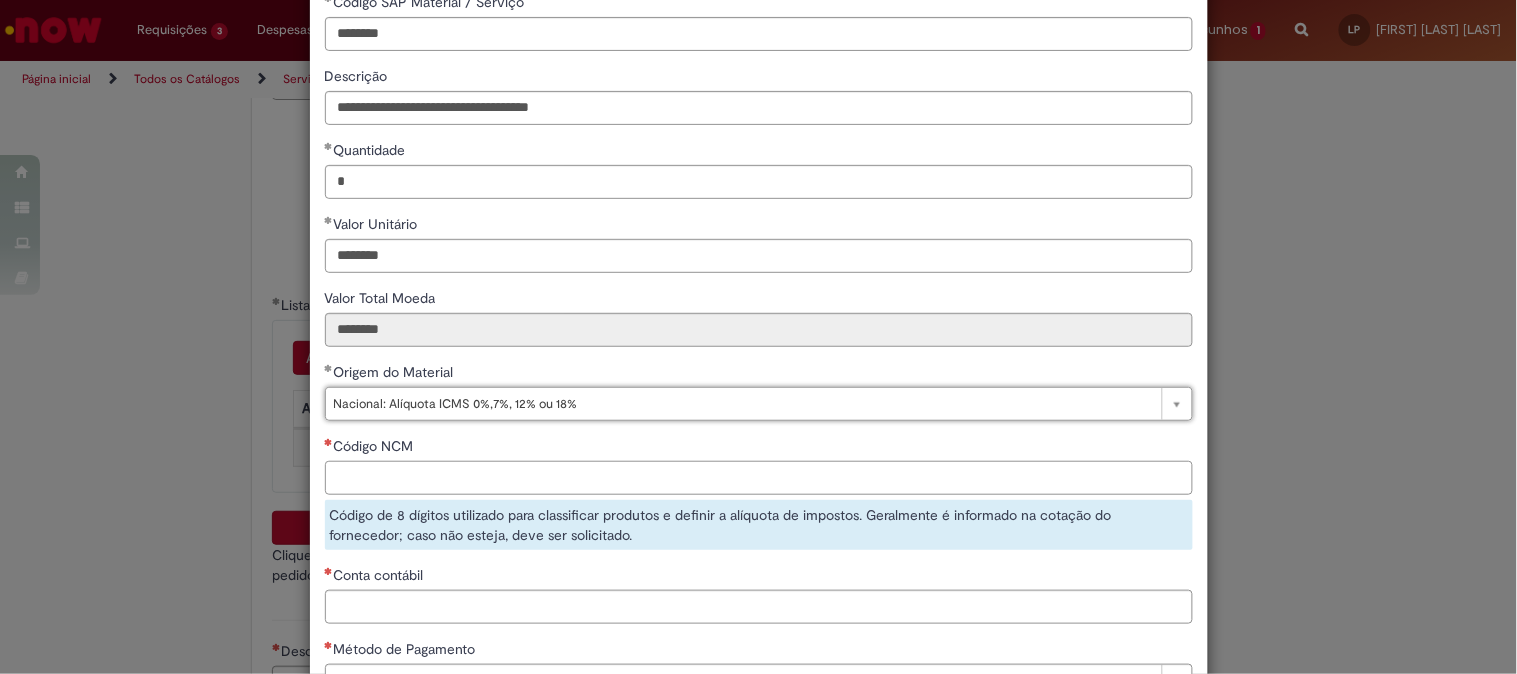 click on "Código NCM" at bounding box center (759, 478) 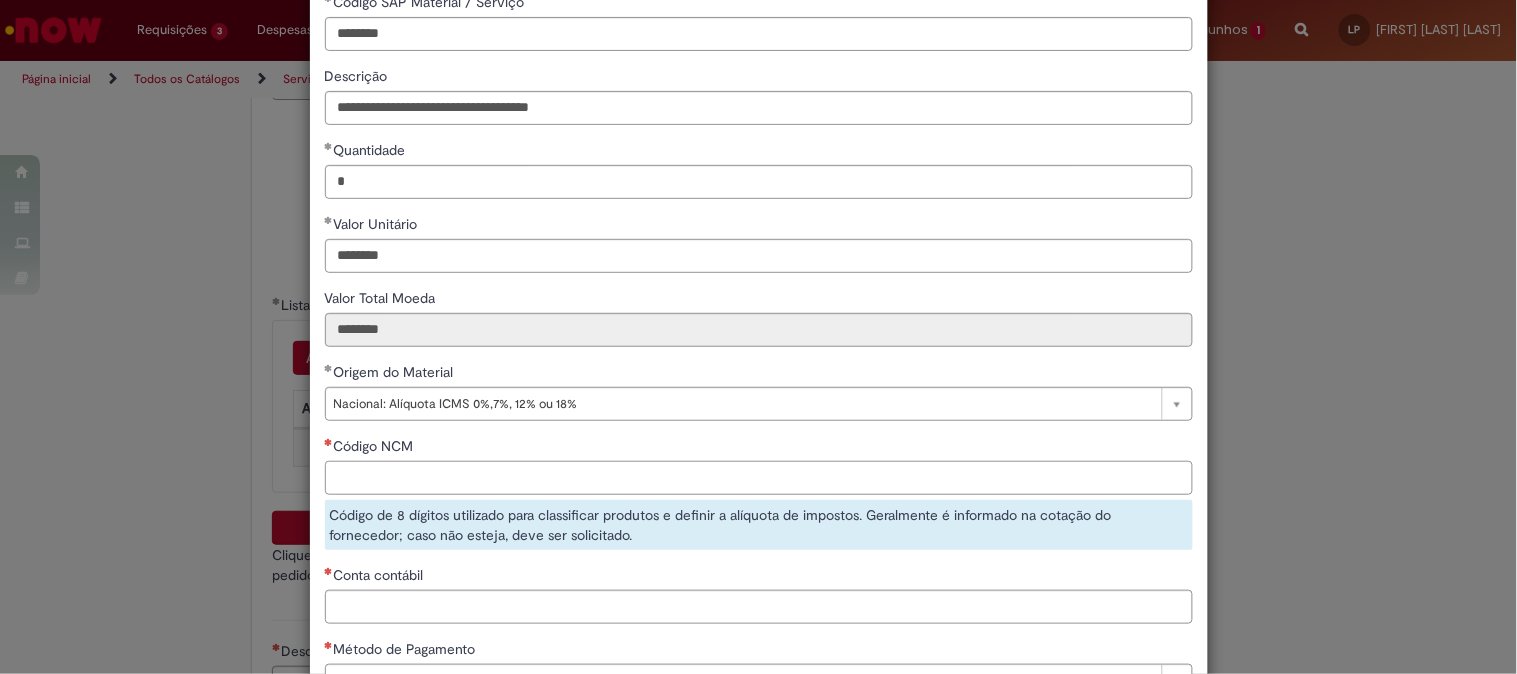 paste on "********" 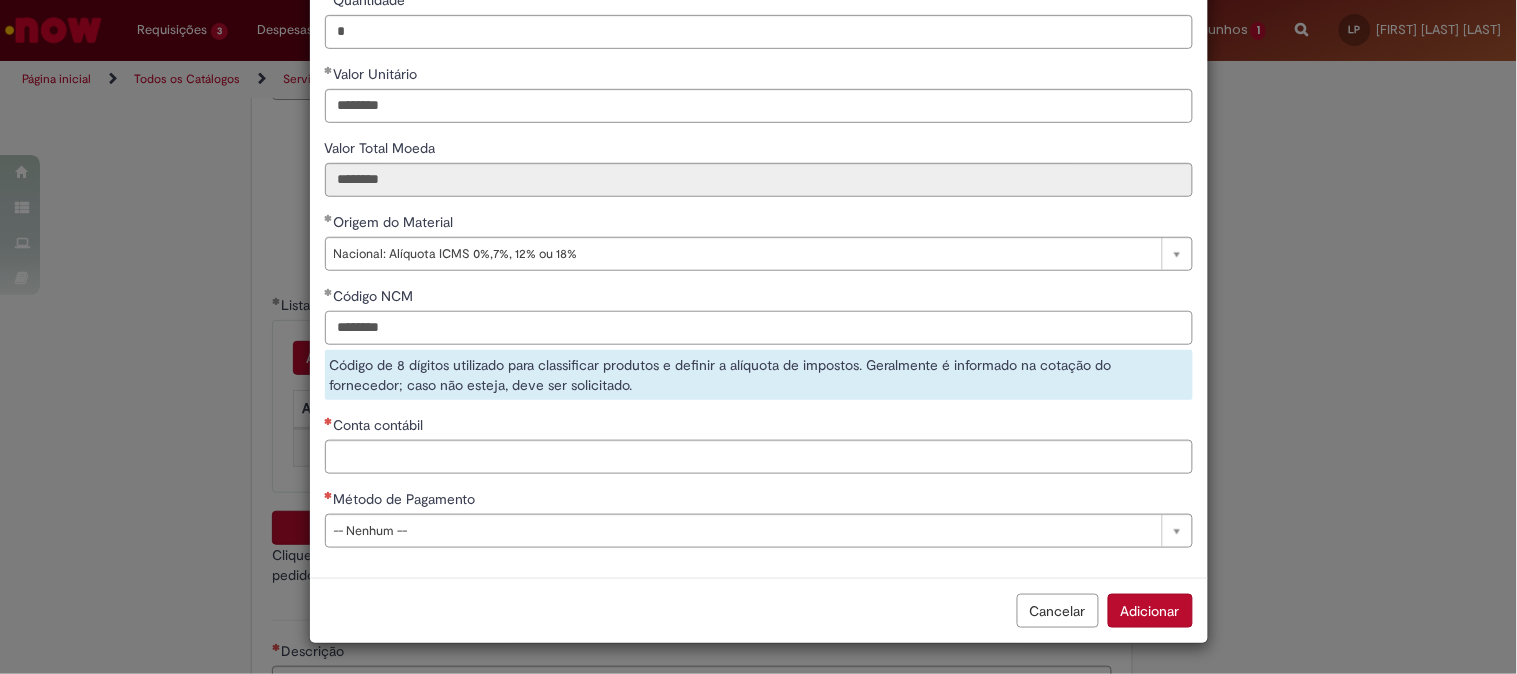 type on "********" 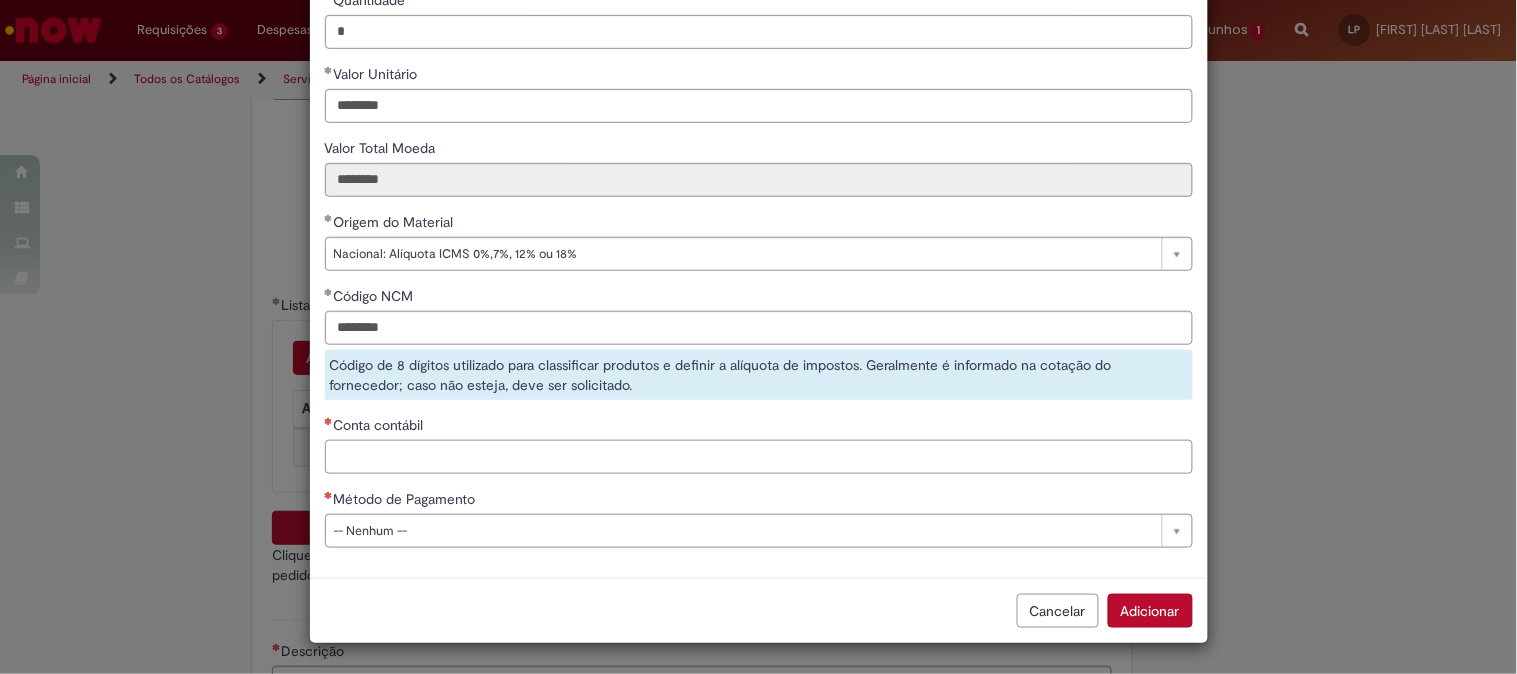 click on "Conta contábil" at bounding box center [759, 457] 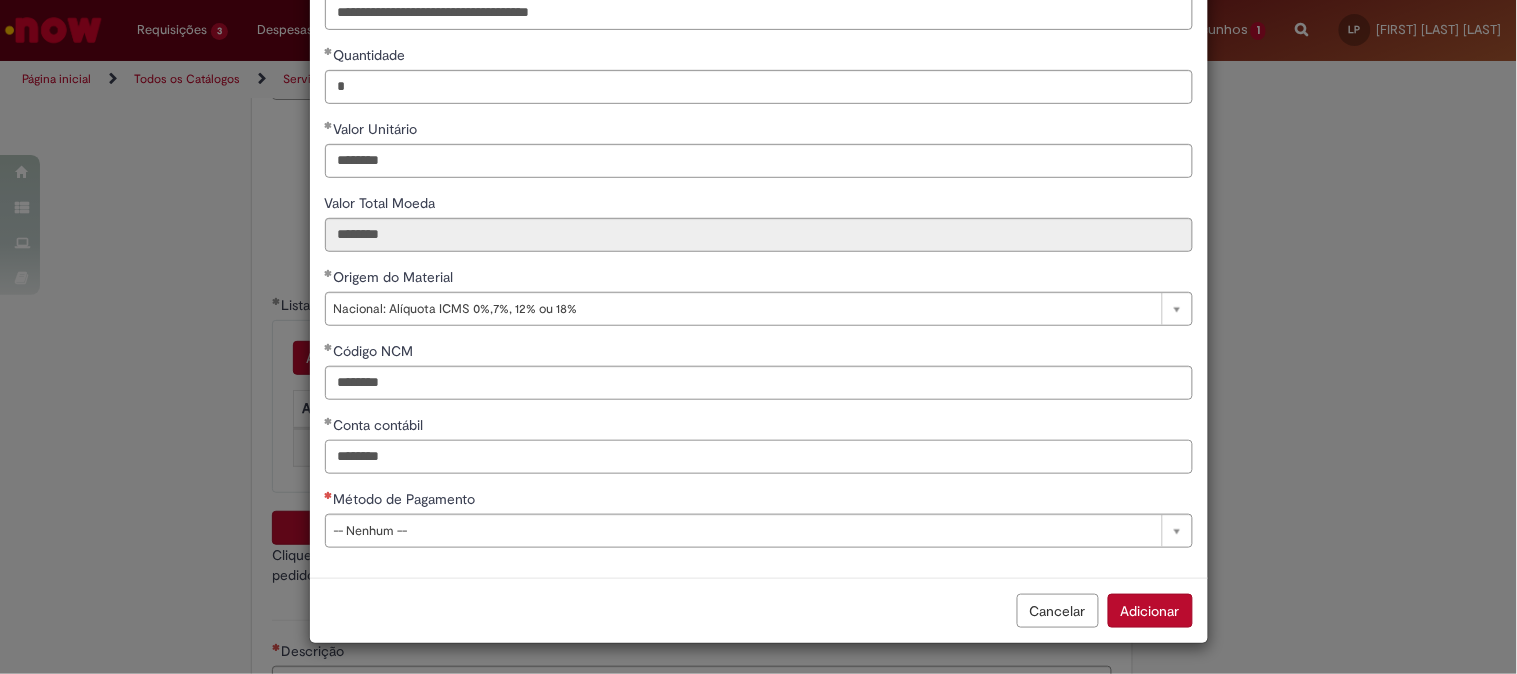 type on "********" 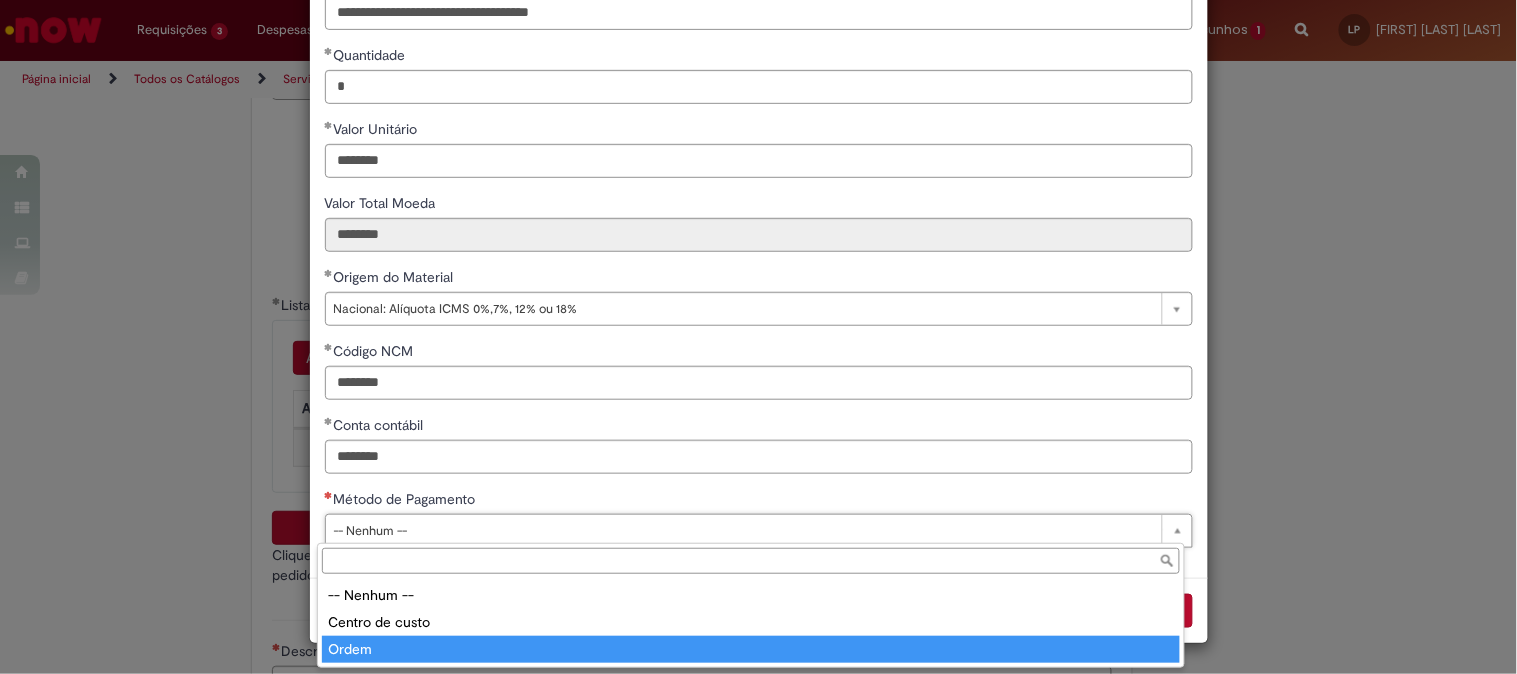 type on "*****" 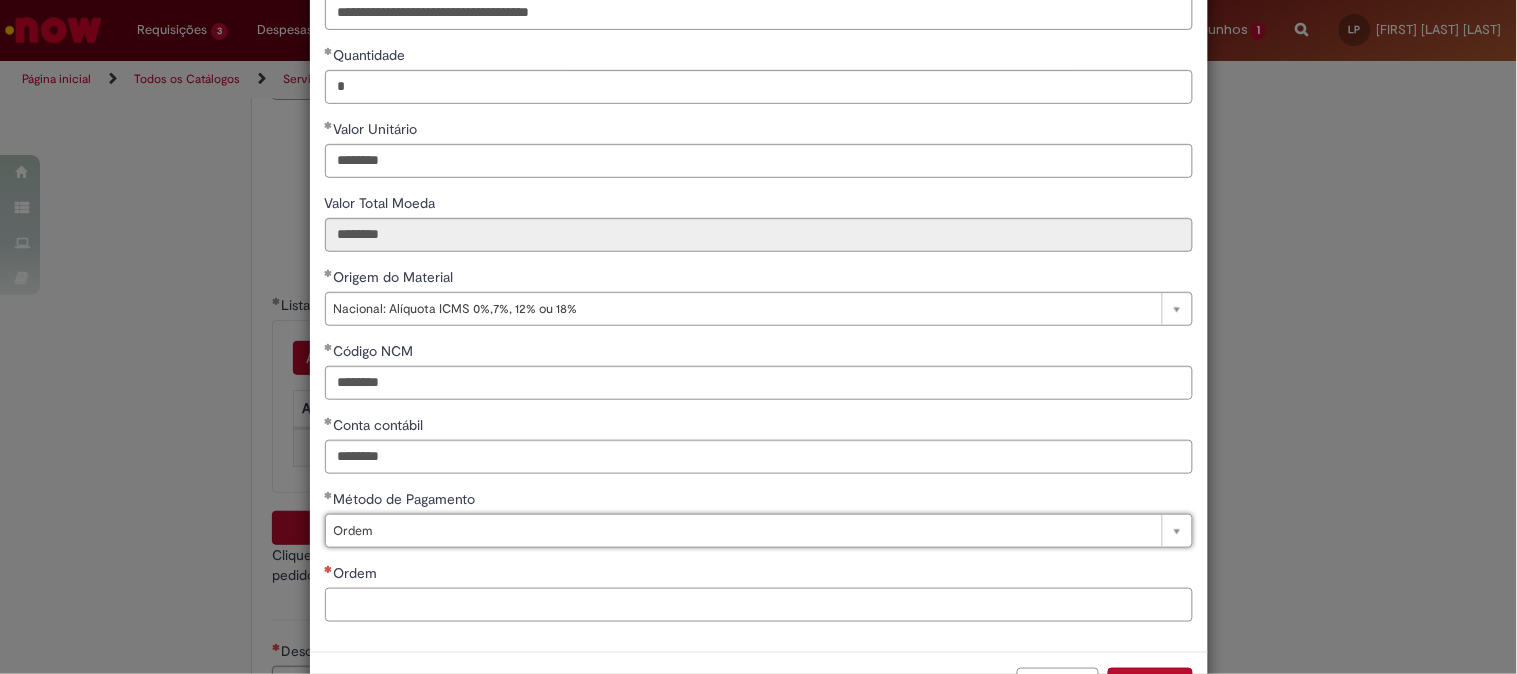 click on "Ordem" at bounding box center (759, 605) 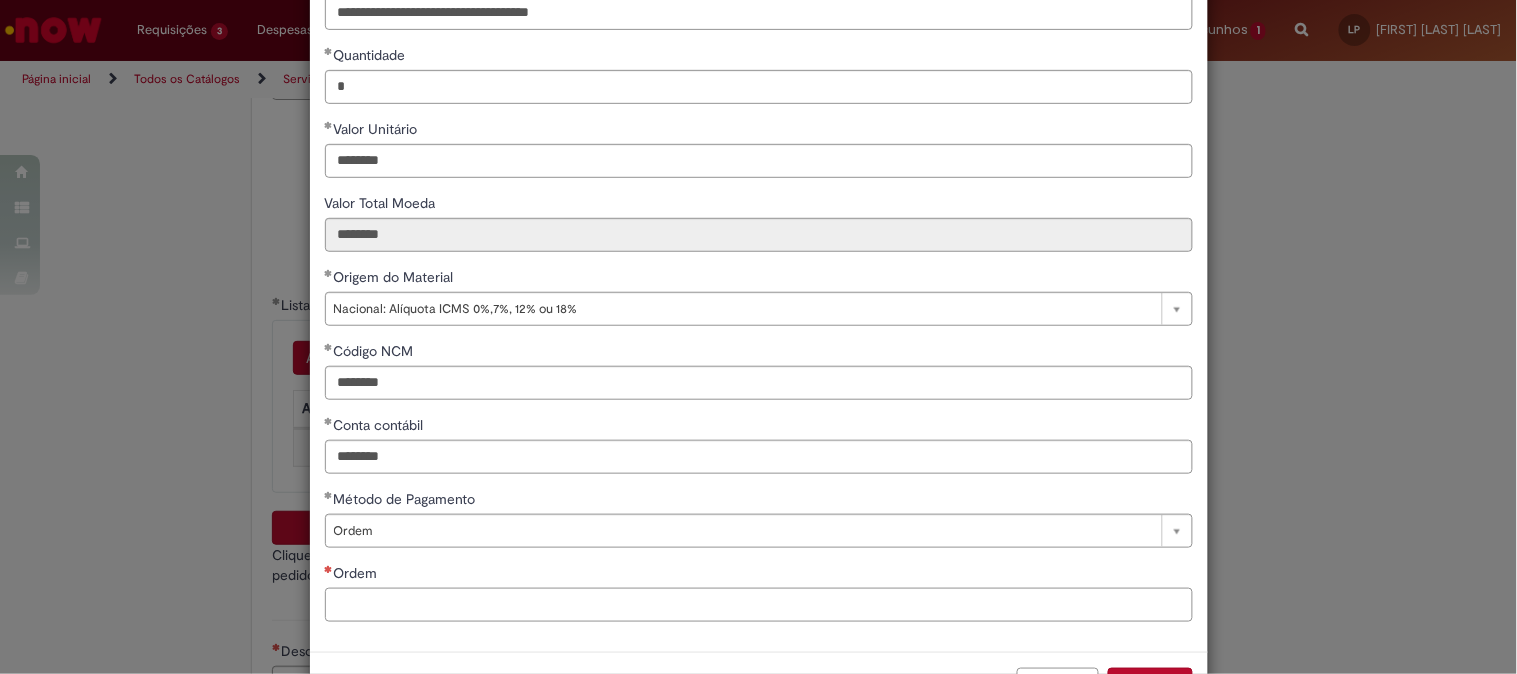 paste on "**********" 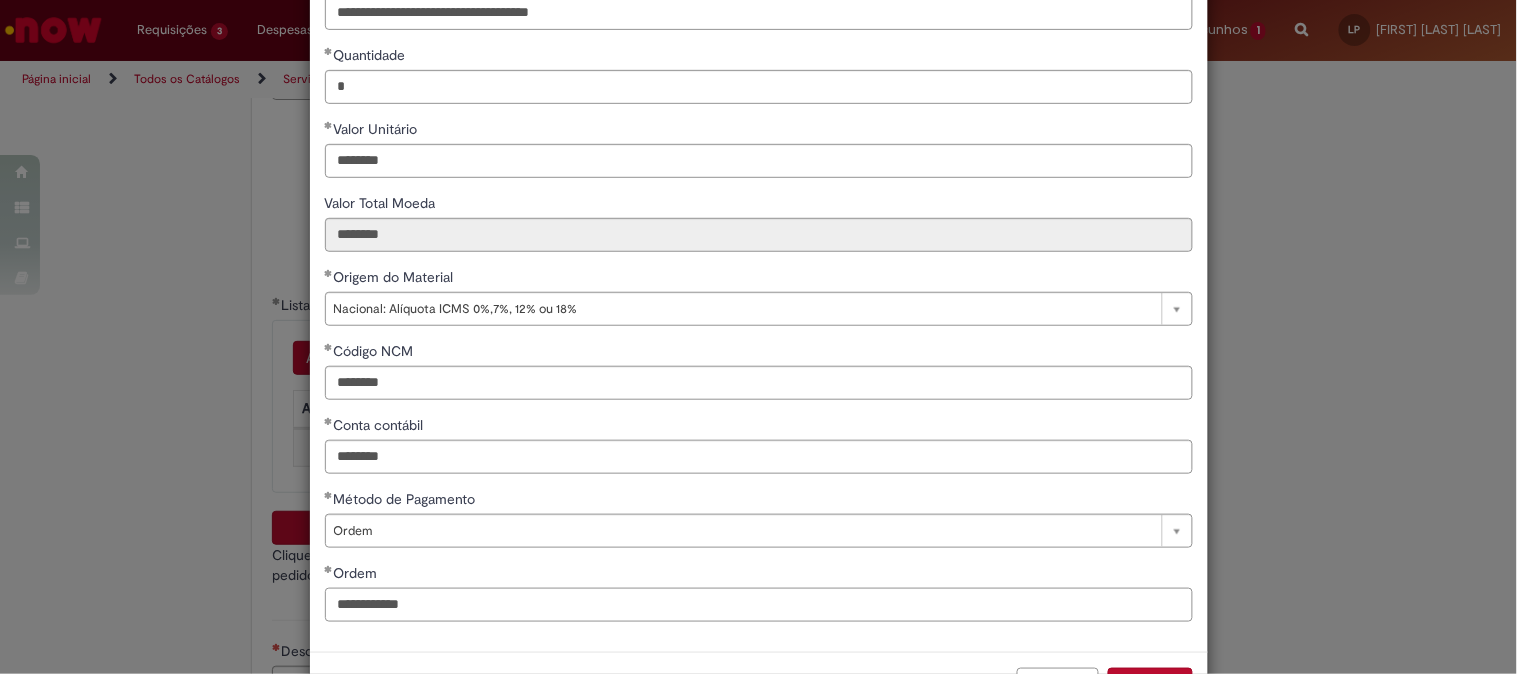 scroll, scrollTop: 280, scrollLeft: 0, axis: vertical 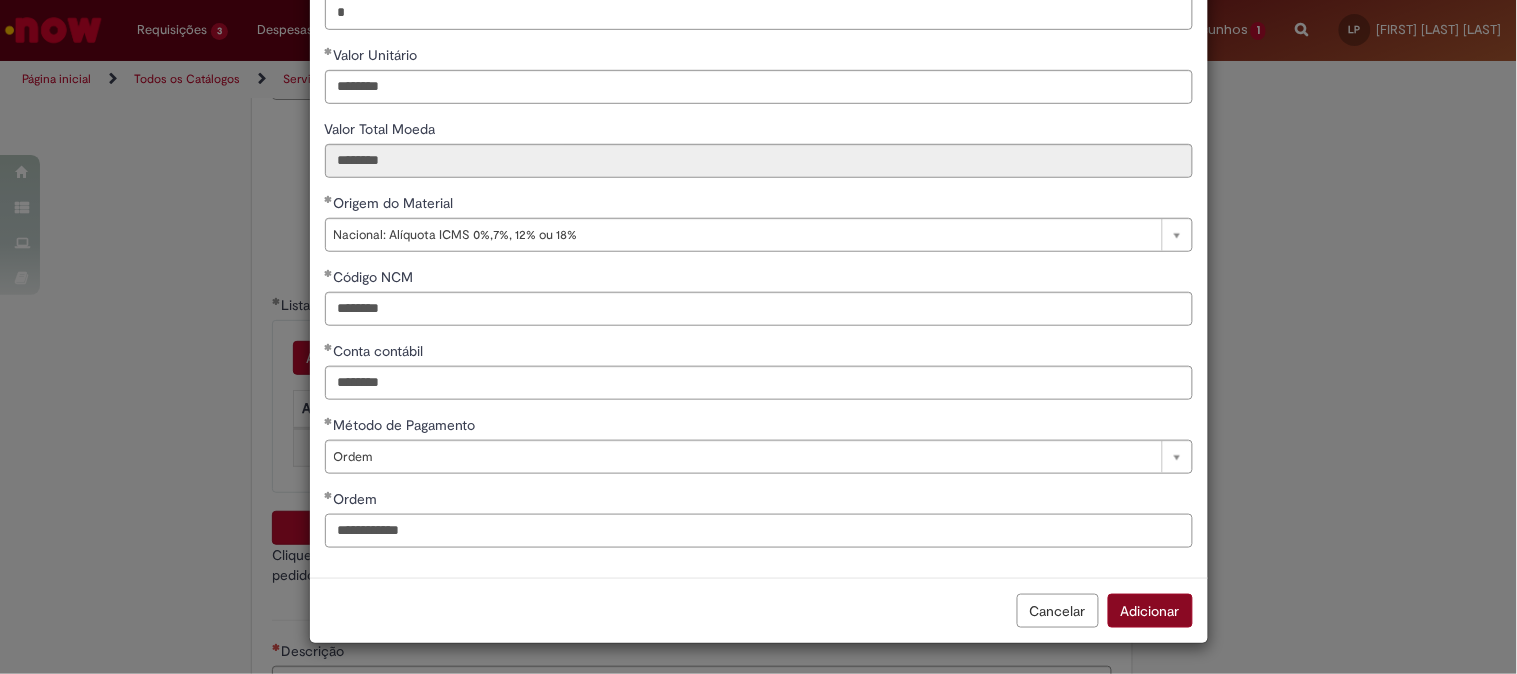 type on "**********" 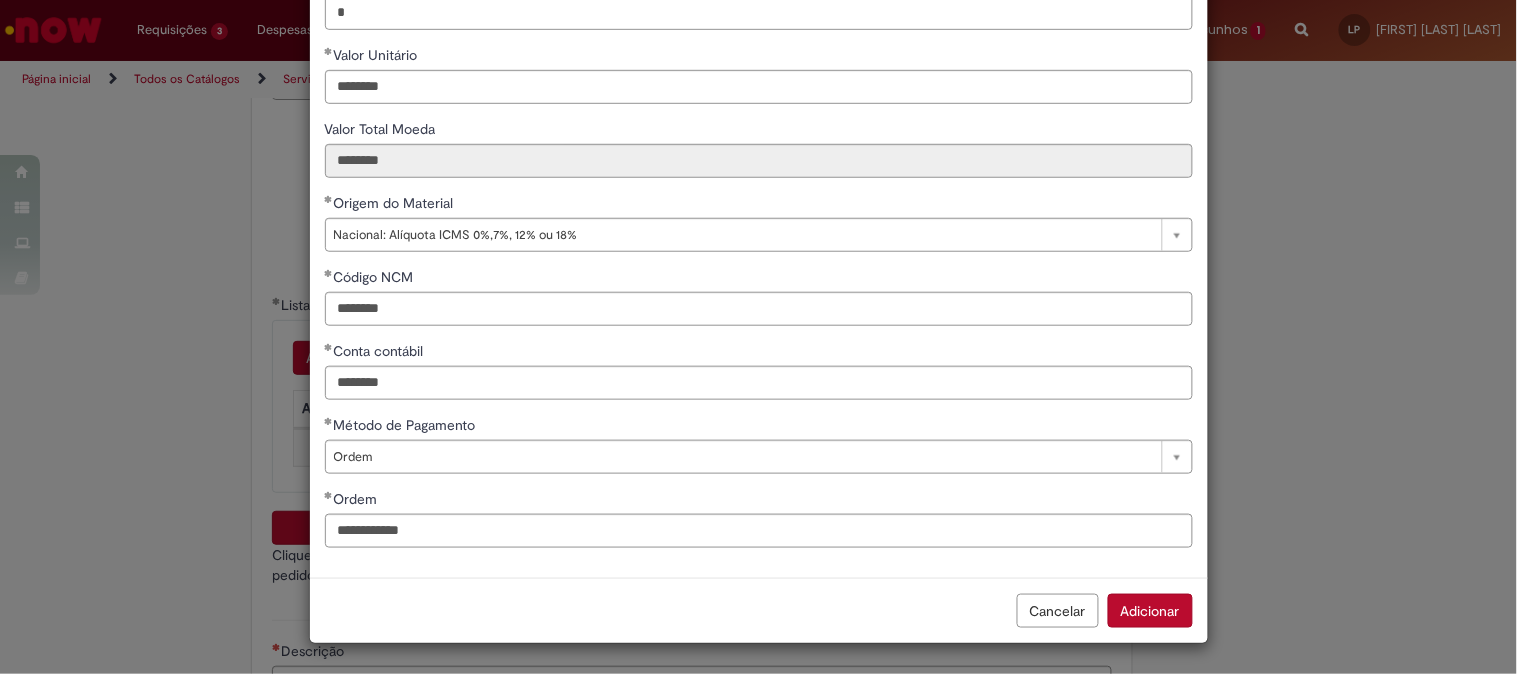click on "Adicionar" at bounding box center (1150, 611) 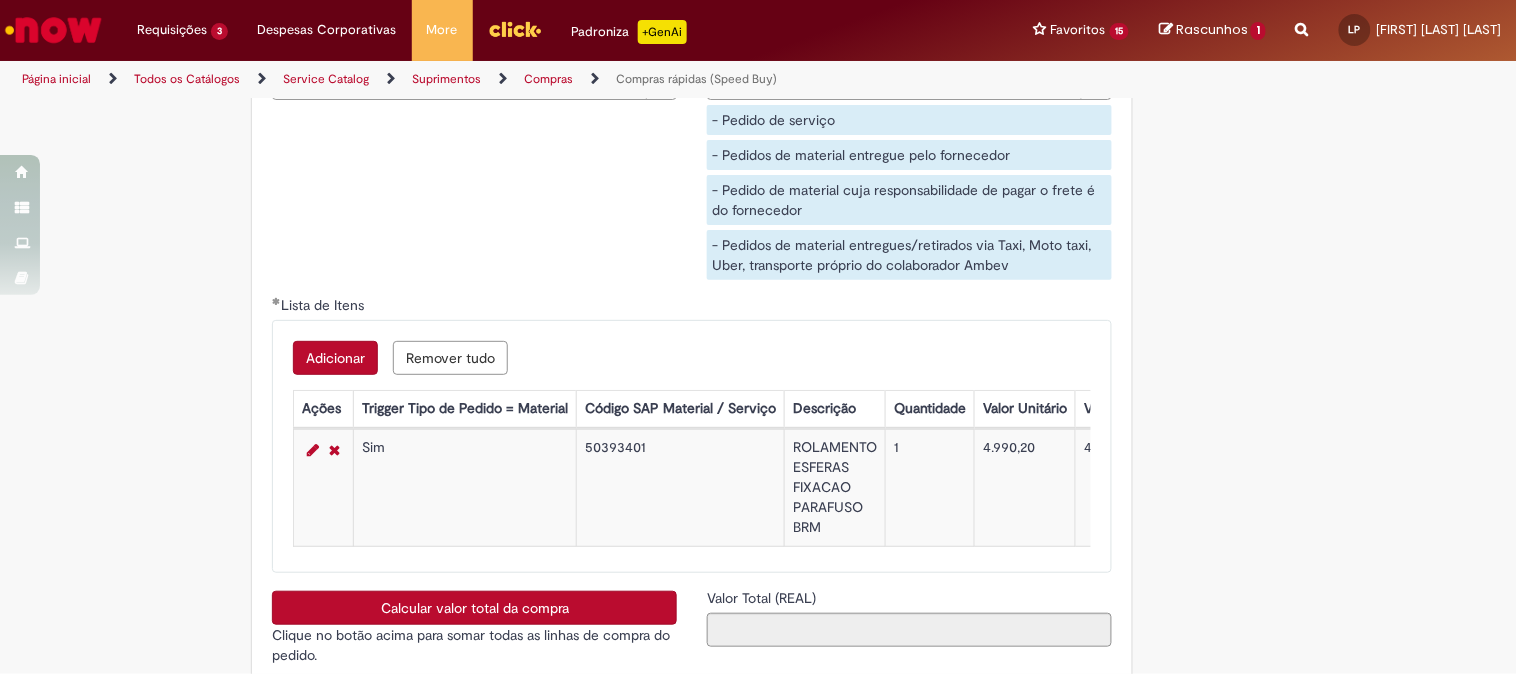 scroll, scrollTop: 3333, scrollLeft: 0, axis: vertical 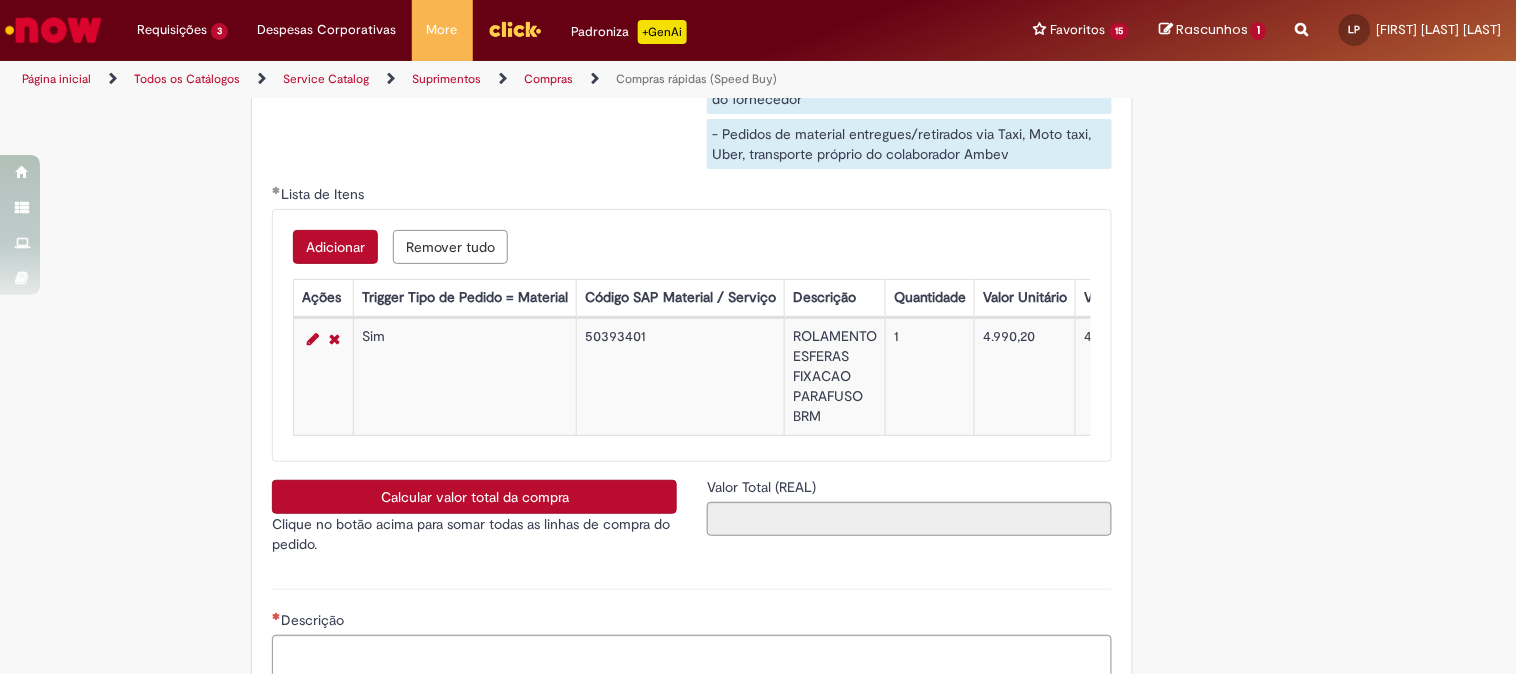 click on "Calcular valor total da compra" at bounding box center [474, 497] 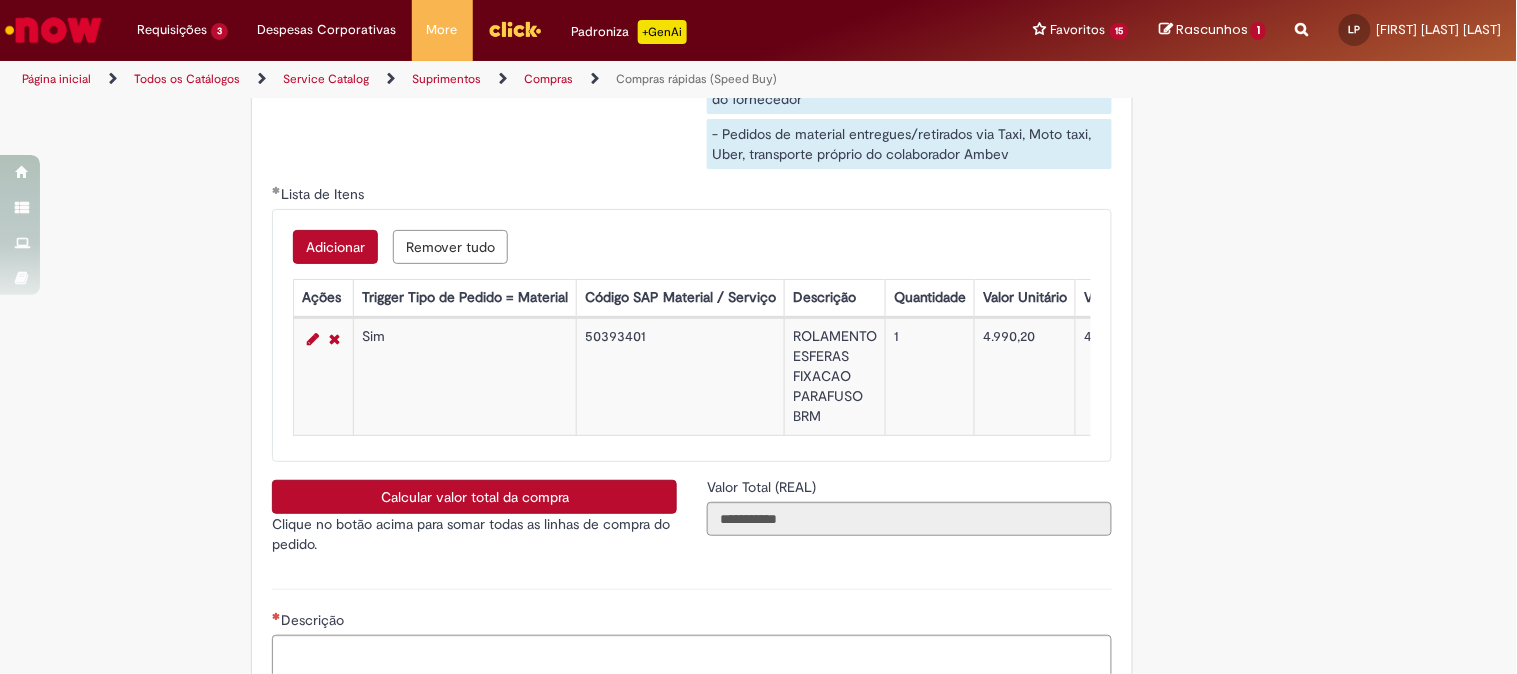 scroll, scrollTop: 3555, scrollLeft: 0, axis: vertical 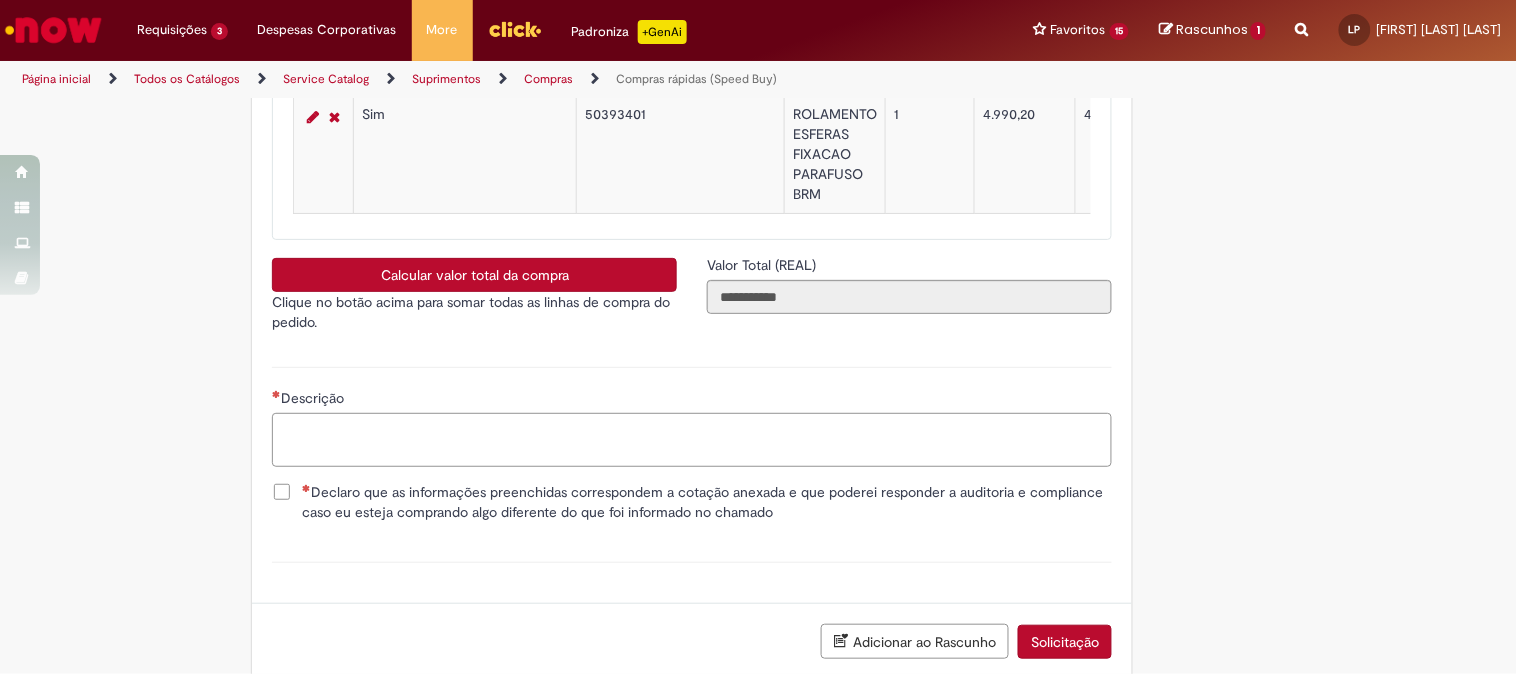 click on "Descrição" at bounding box center [692, 440] 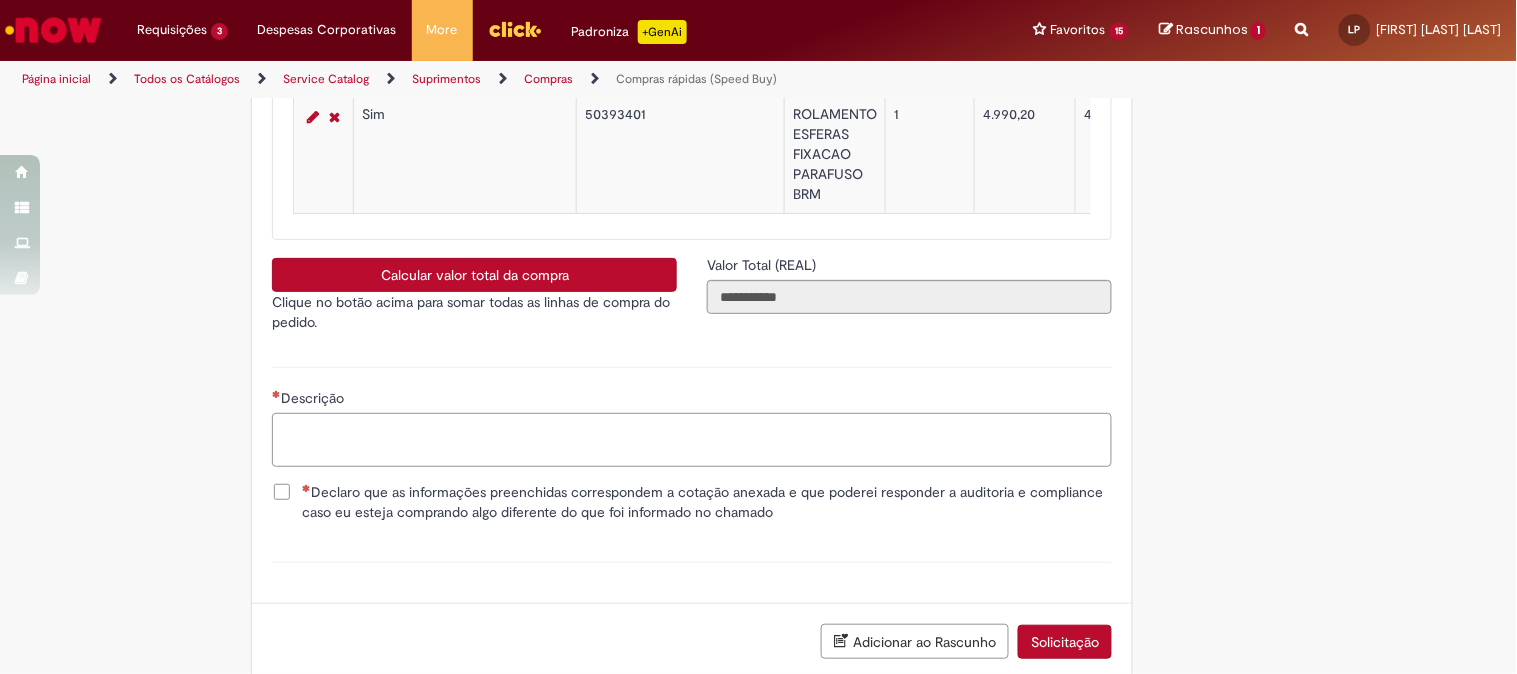 paste on "**********" 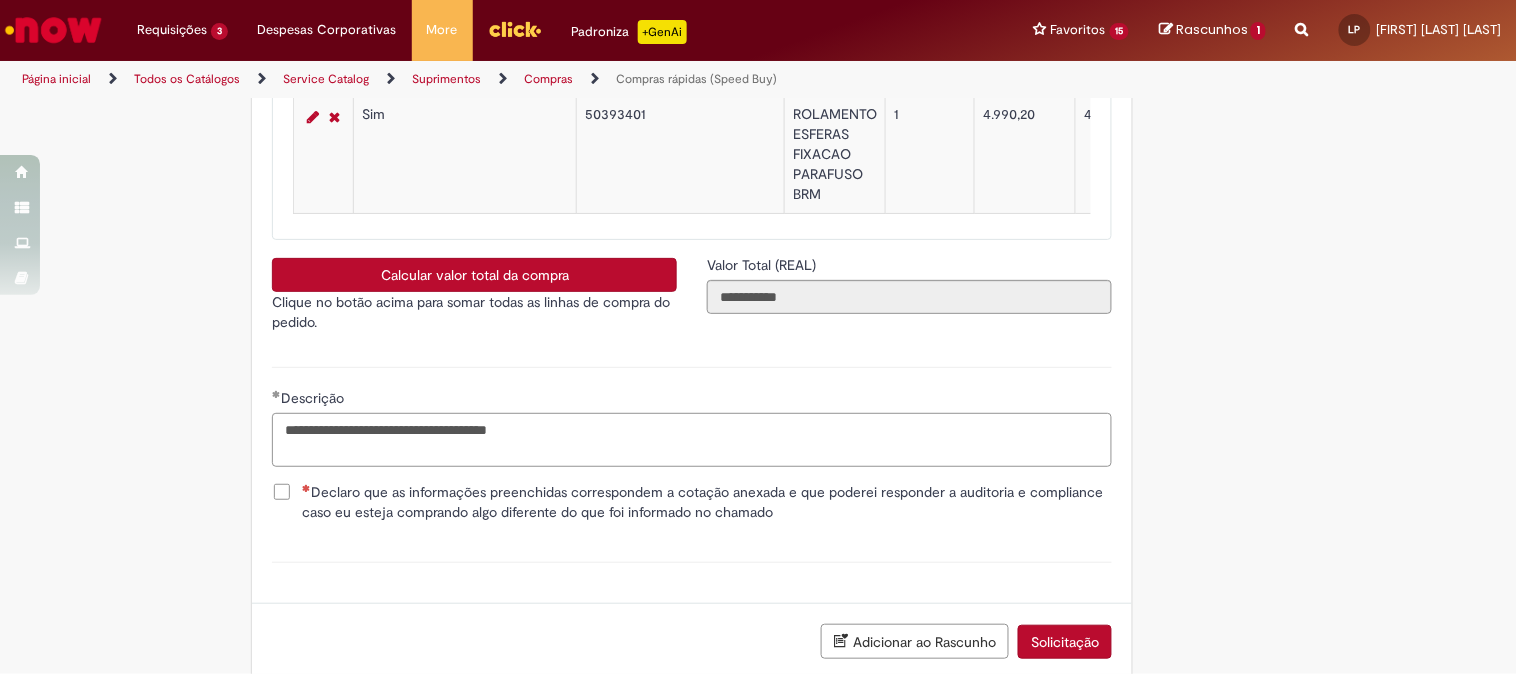 type on "**********" 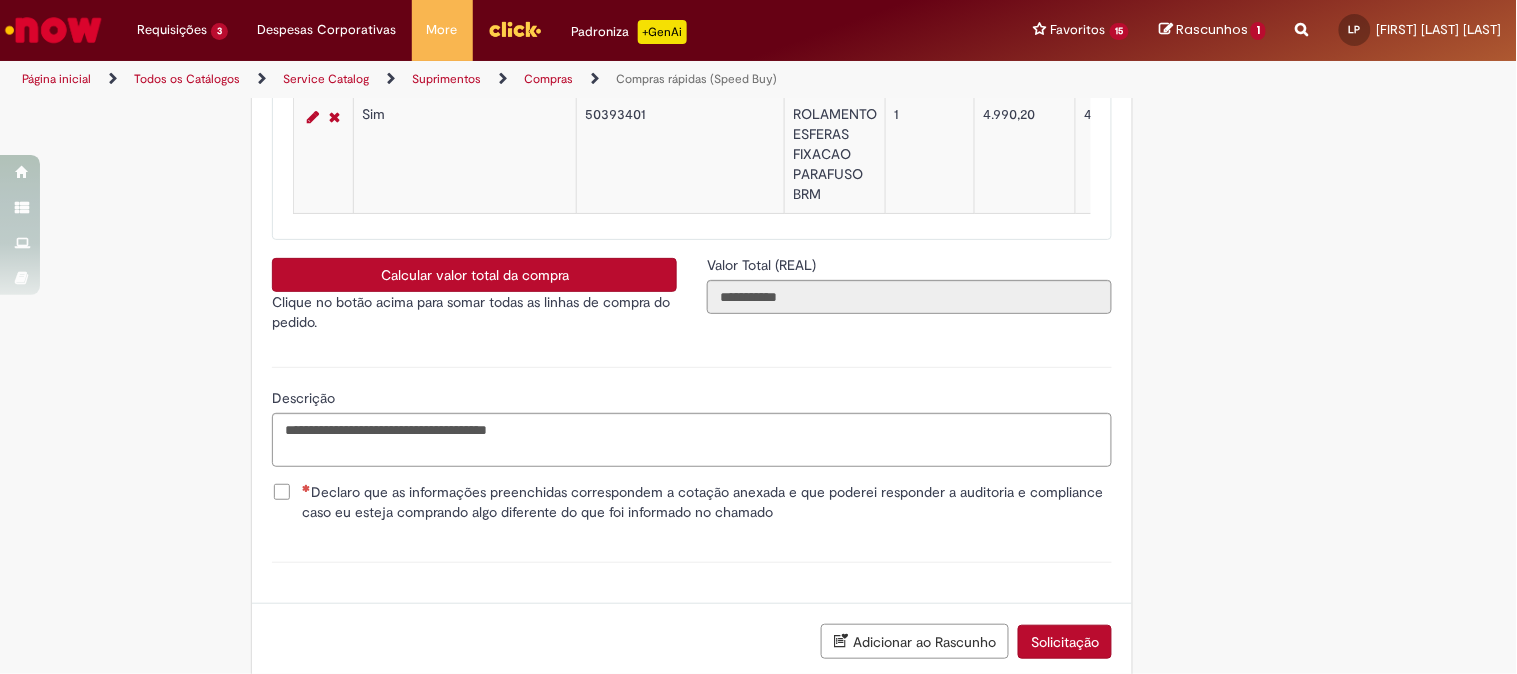 click on "Declaro que as informações preenchidas correspondem a cotação anexada e que poderei responder a auditoria e compliance caso eu esteja comprando algo diferente do que foi informado no chamado" at bounding box center [707, 502] 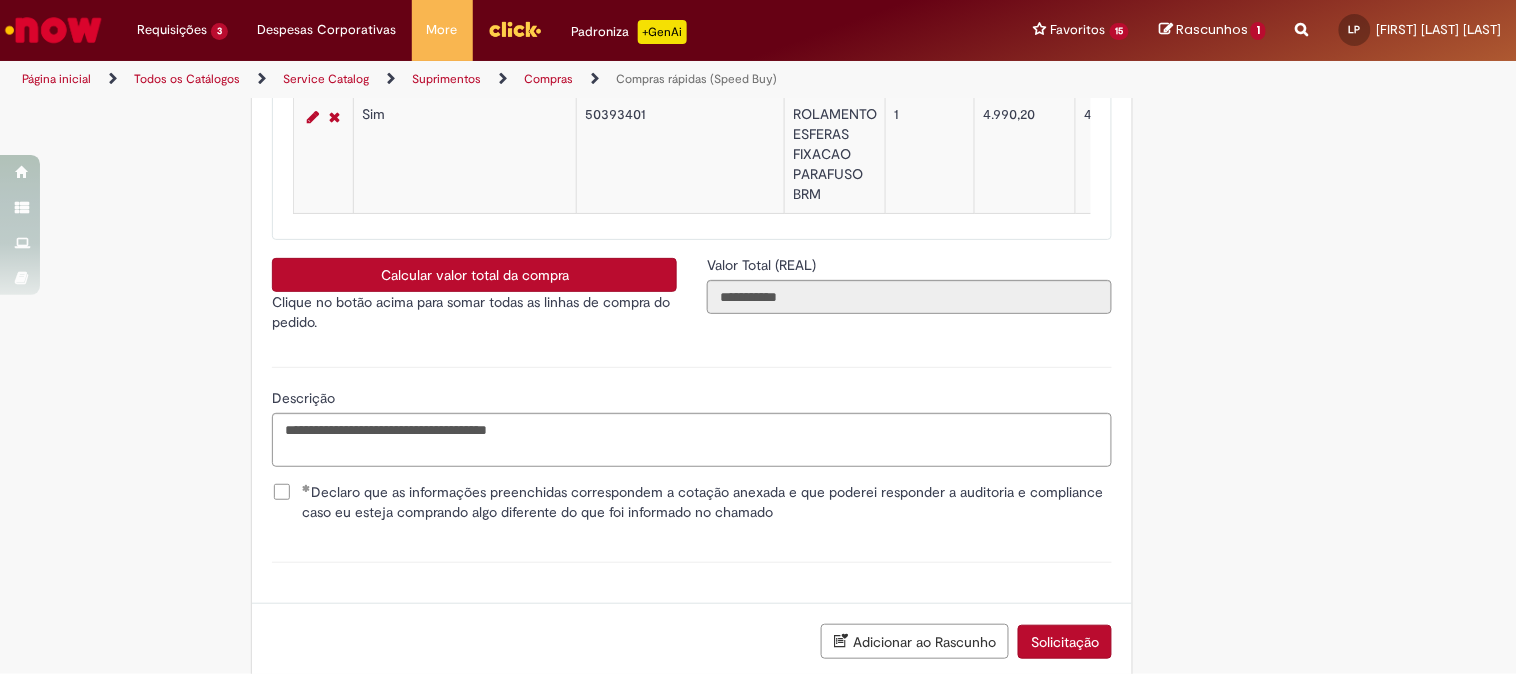 scroll, scrollTop: 3718, scrollLeft: 0, axis: vertical 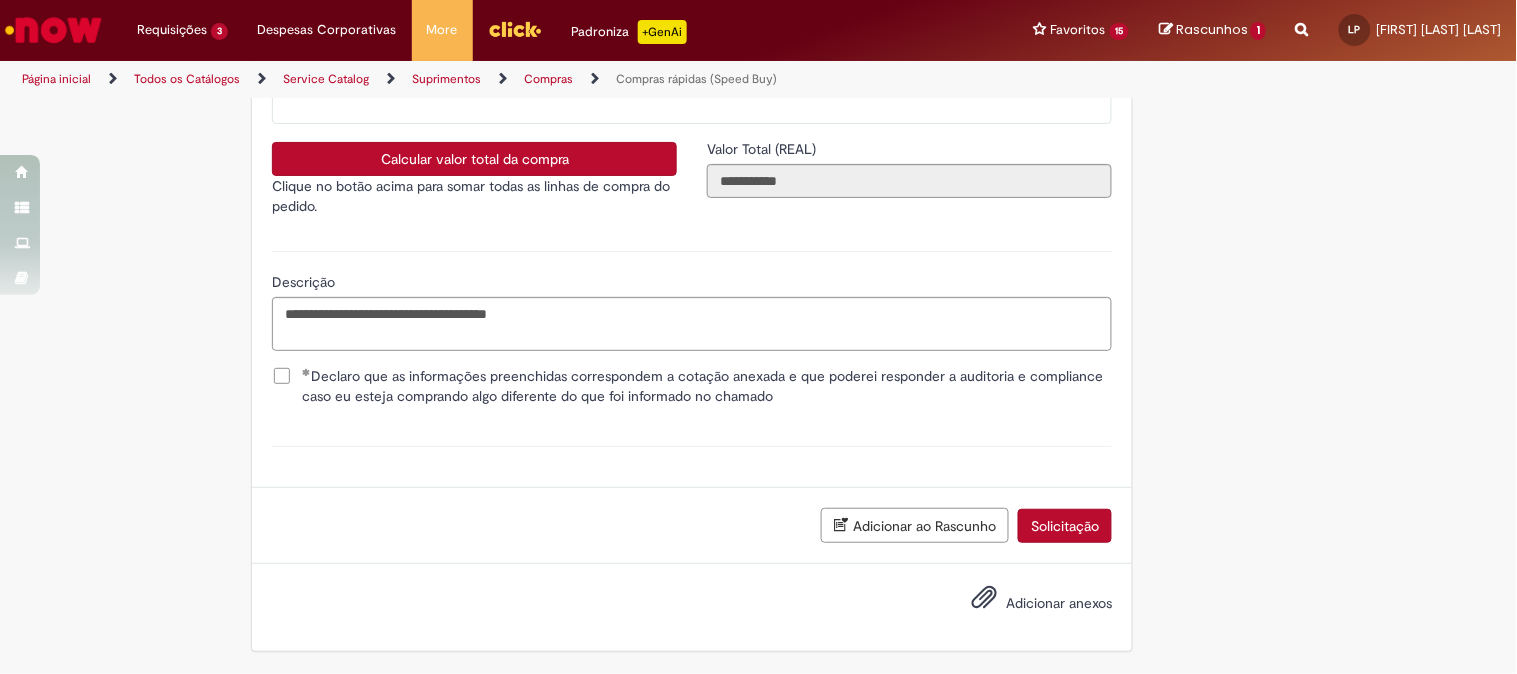 click on "Adicionar anexos" at bounding box center (1027, 604) 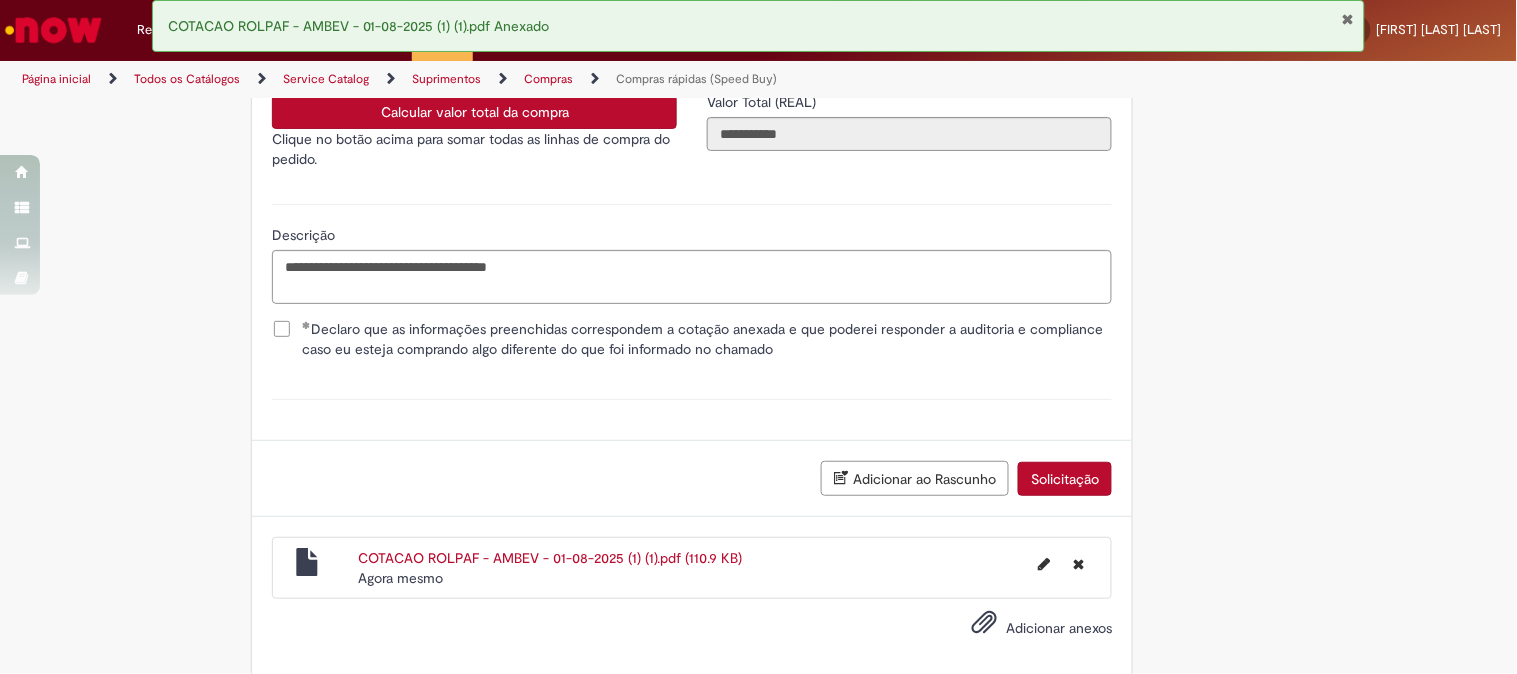 click on "Solicitação" at bounding box center [1065, 479] 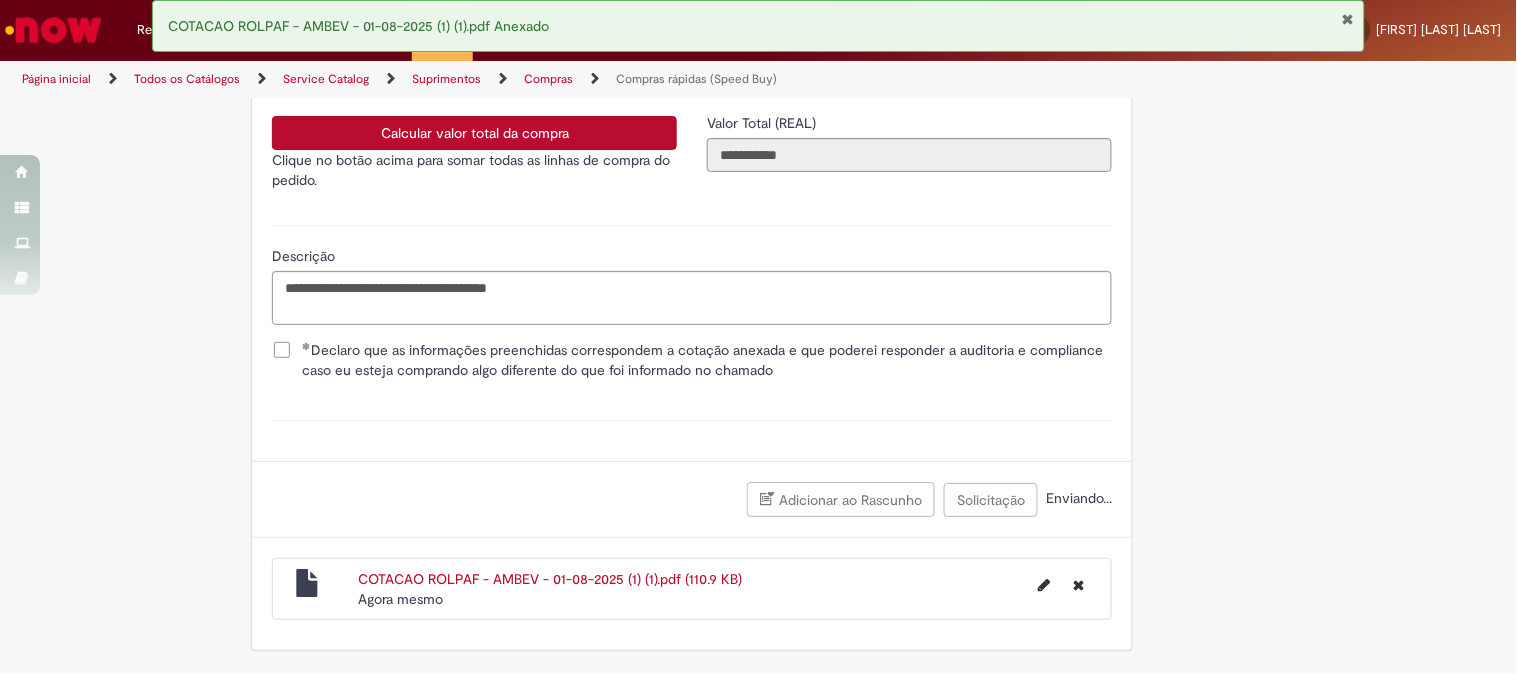 click at bounding box center (1347, 19) 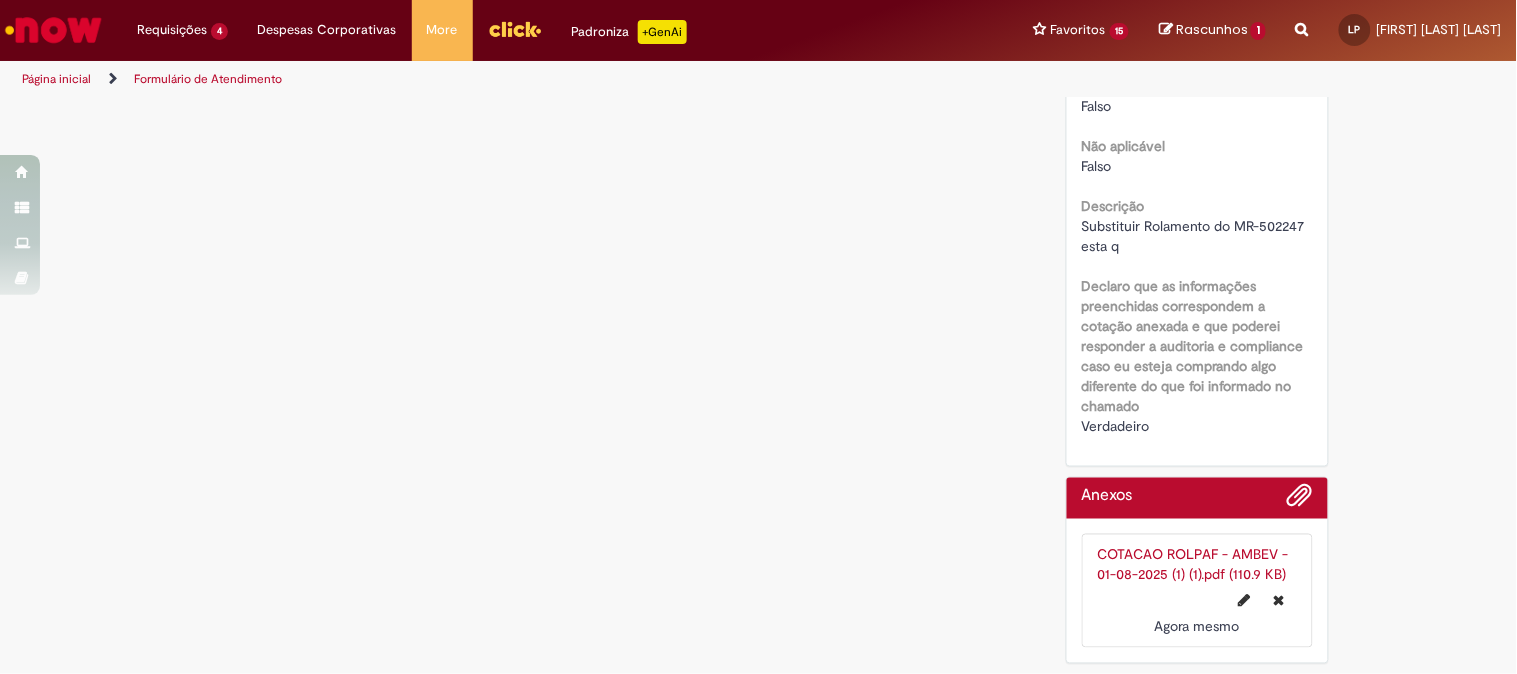 scroll, scrollTop: 0, scrollLeft: 0, axis: both 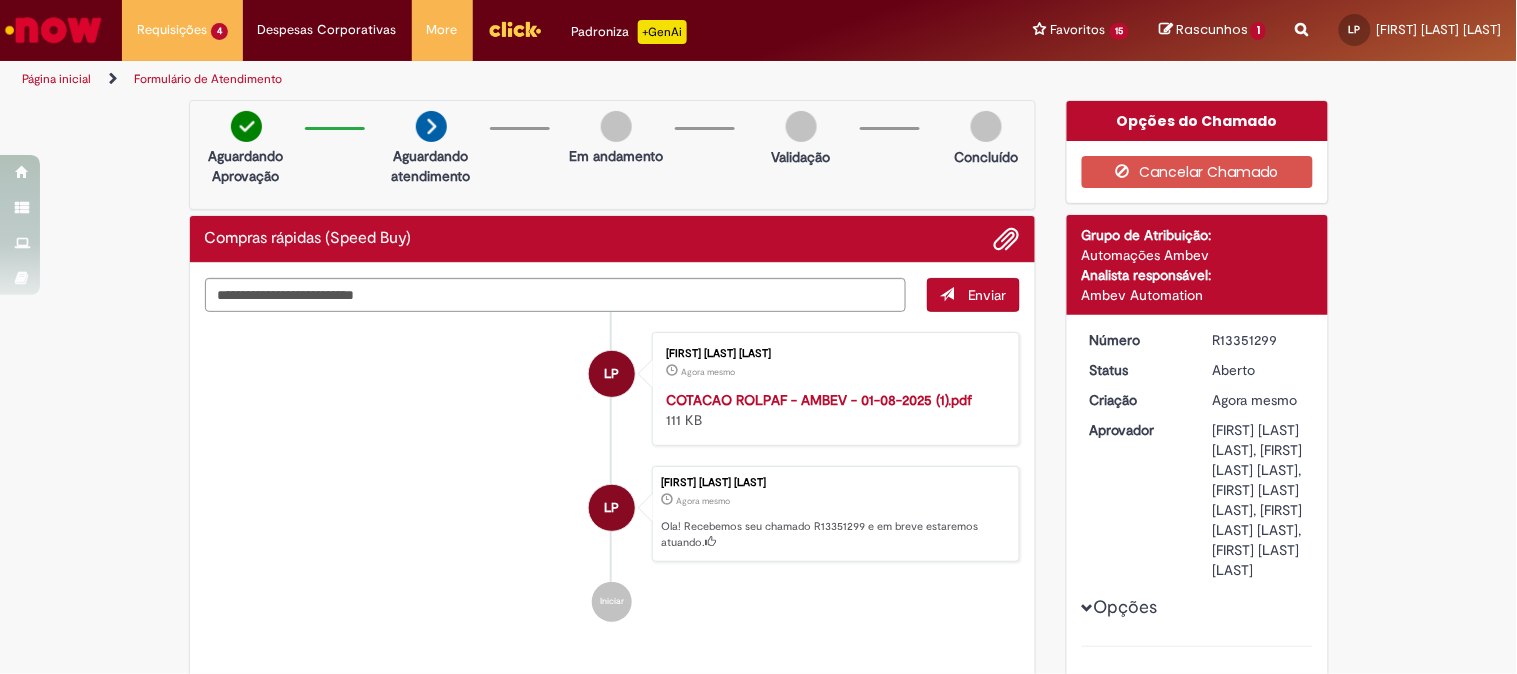 click on "R13351299" at bounding box center [1259, 340] 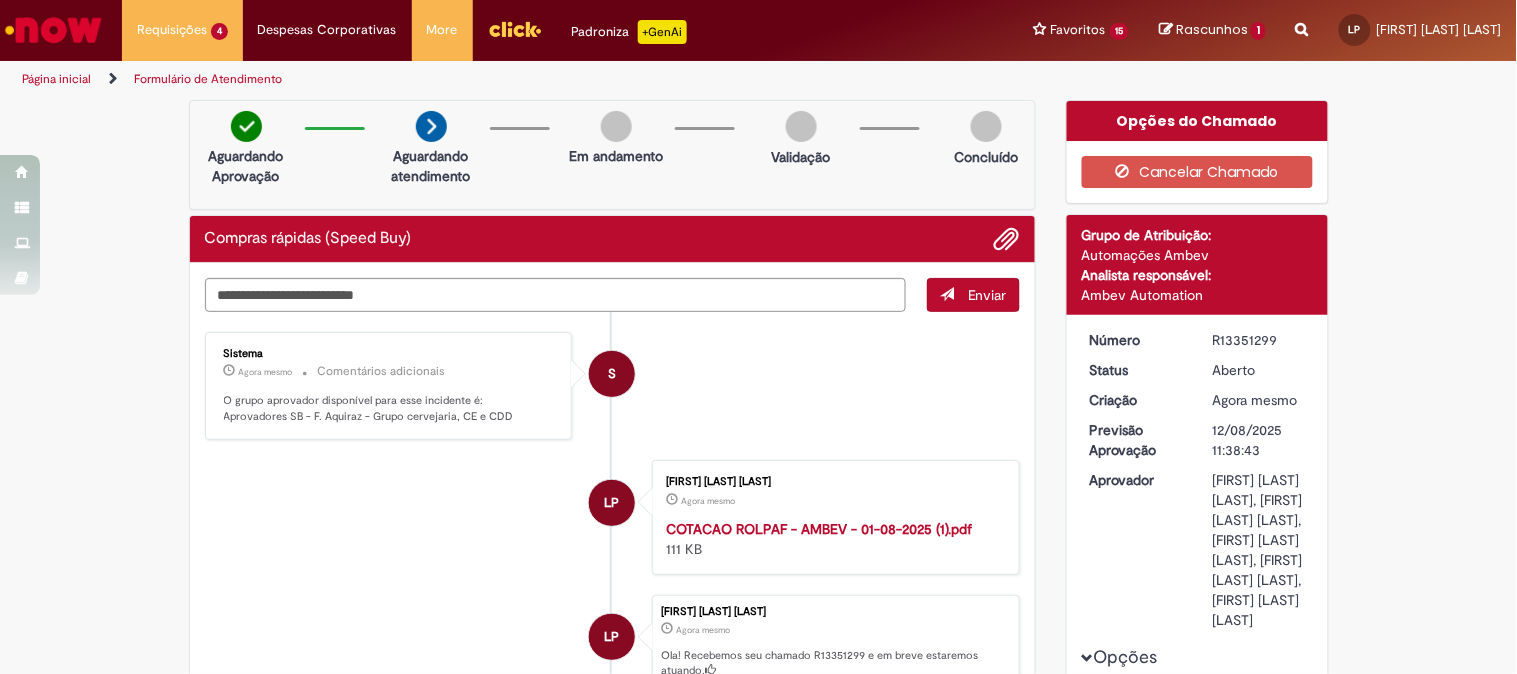 drag, startPoint x: 1205, startPoint y: 338, endPoint x: 1272, endPoint y: 335, distance: 67.06713 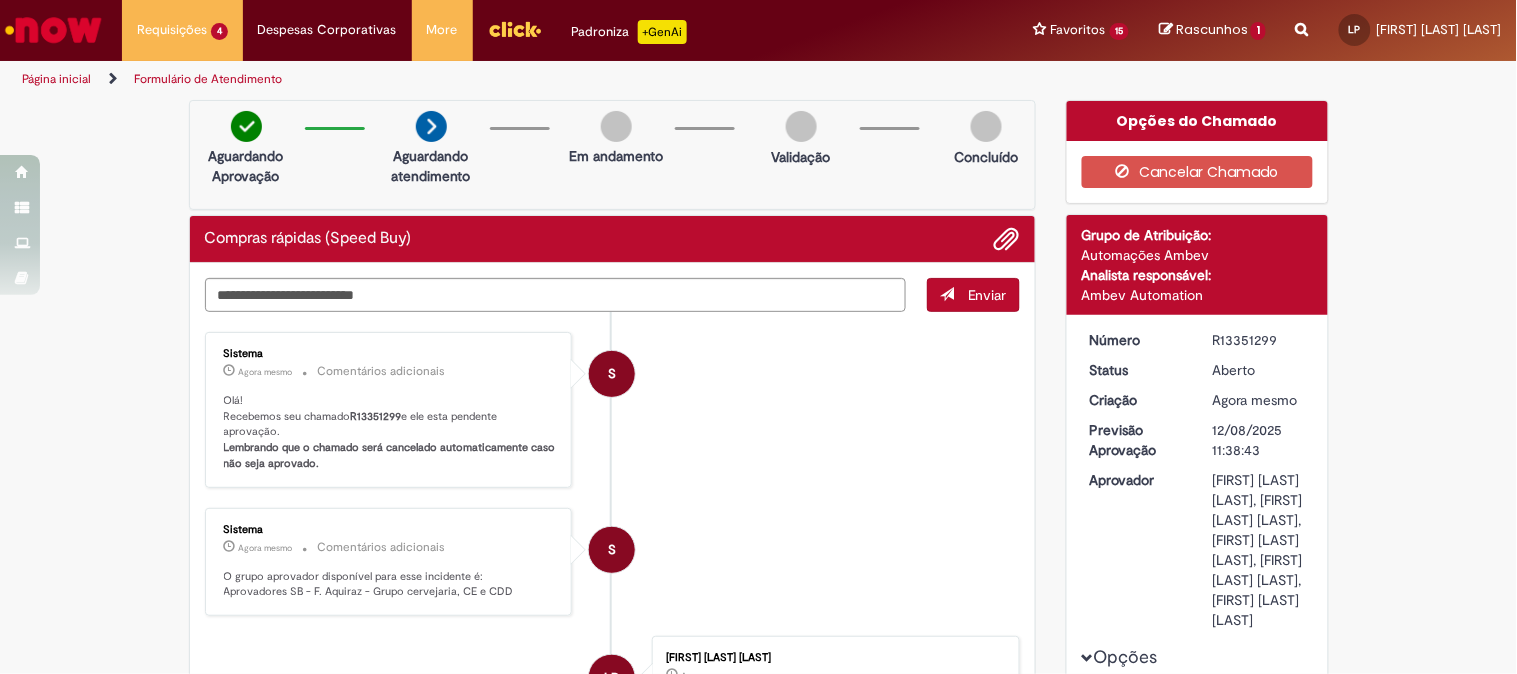 drag, startPoint x: 1207, startPoint y: 337, endPoint x: 1270, endPoint y: 334, distance: 63.07139 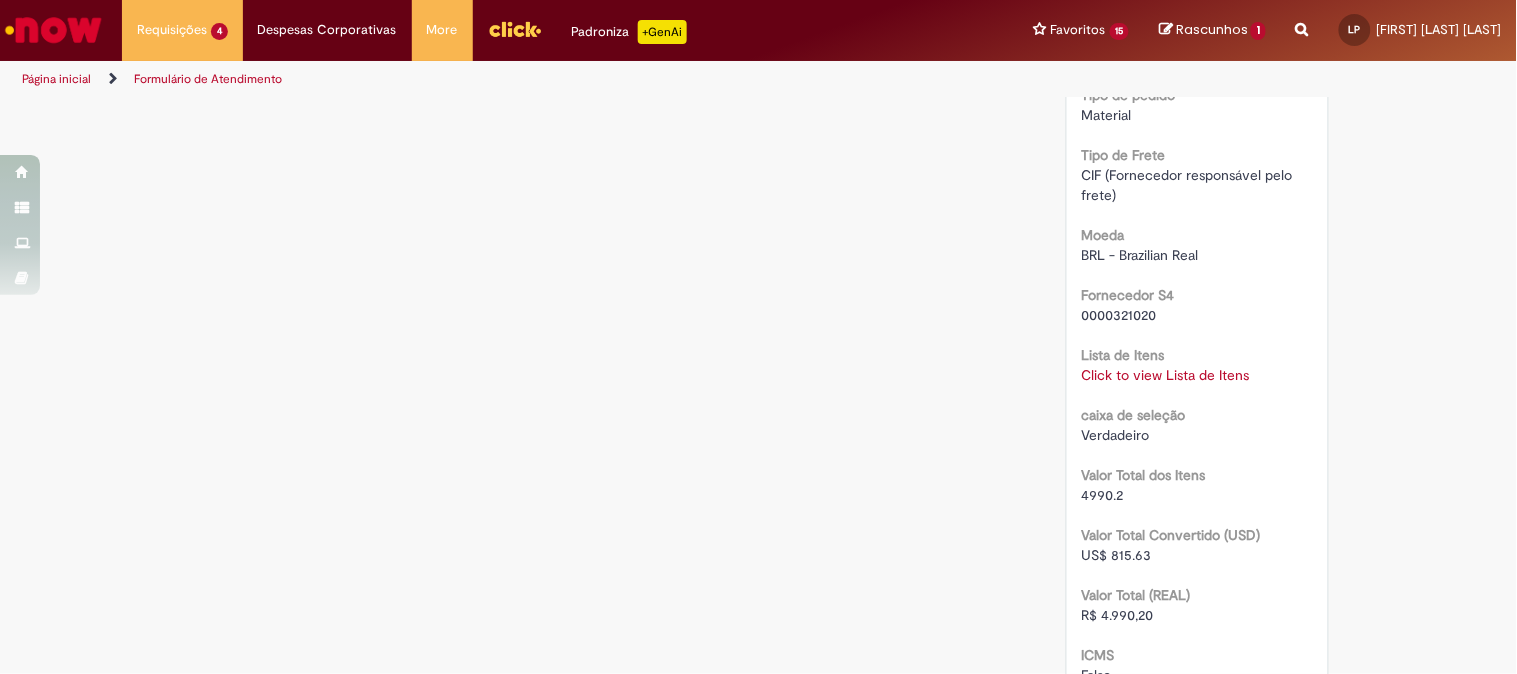scroll, scrollTop: 1888, scrollLeft: 0, axis: vertical 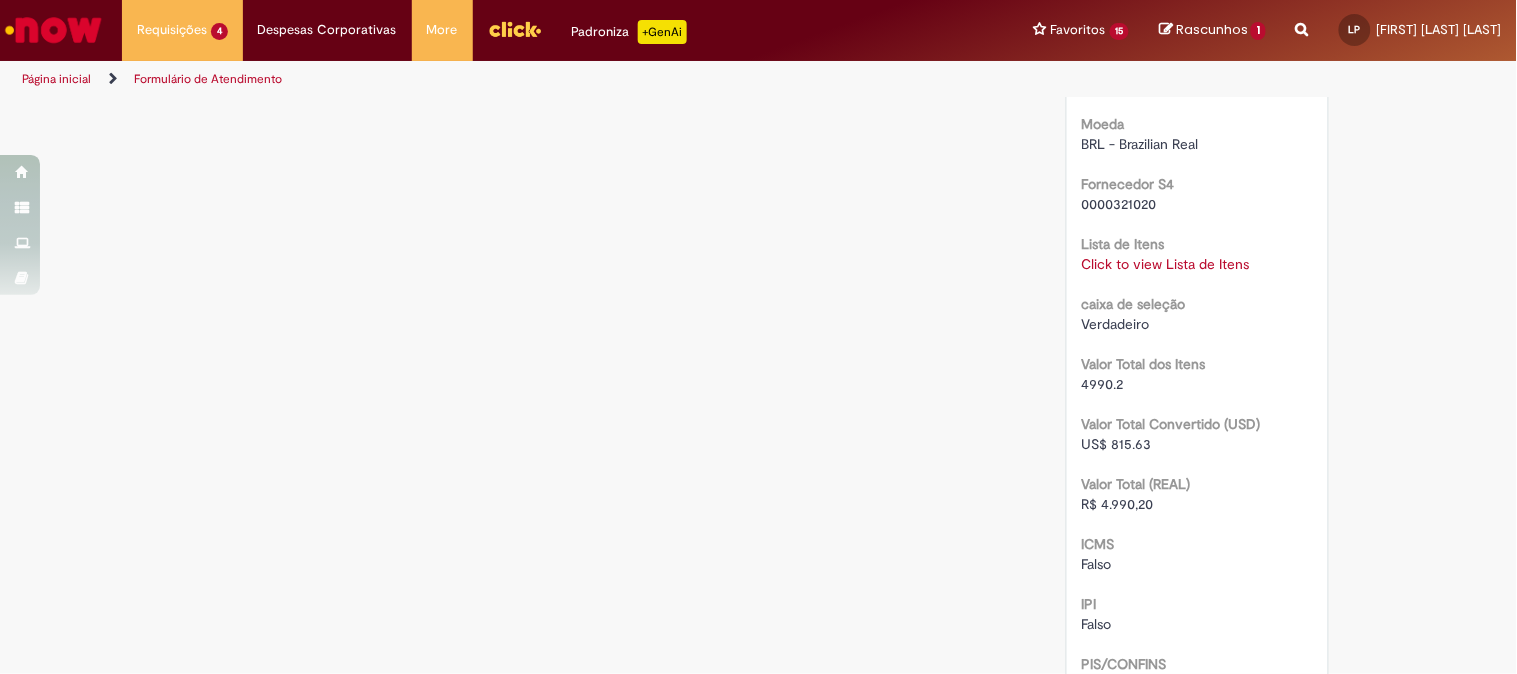 click on "Click to view Lista de Itens" at bounding box center (1166, 264) 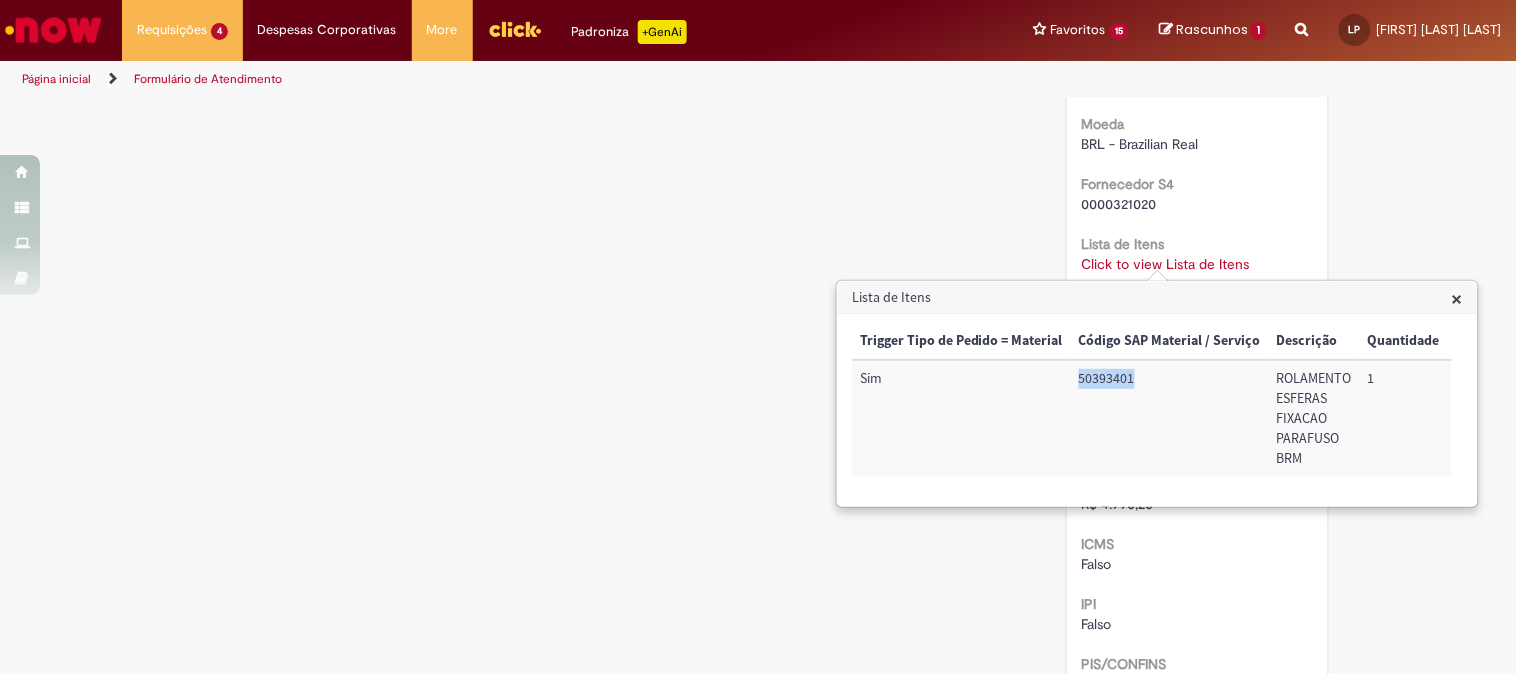 drag, startPoint x: 1078, startPoint y: 375, endPoint x: 1136, endPoint y: 375, distance: 58 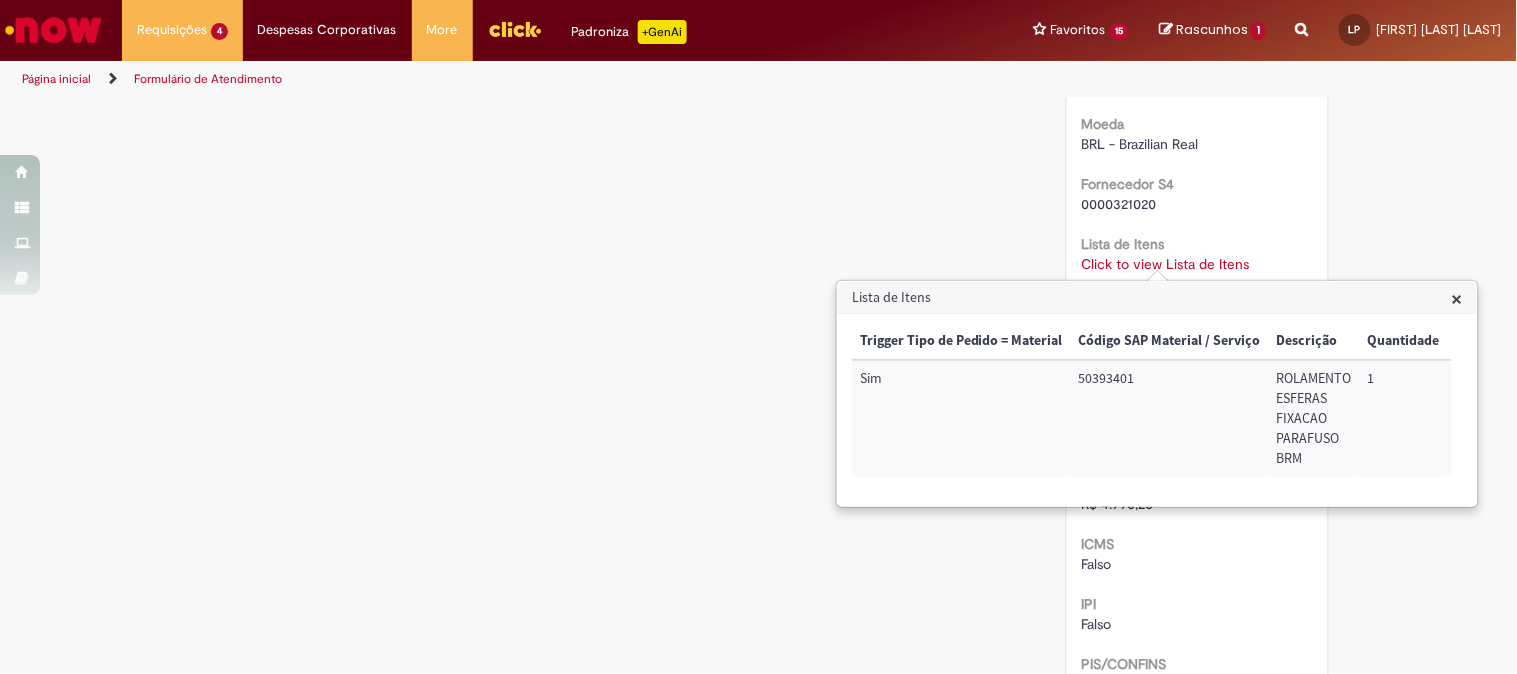 click on "Verificar Código de Barras
Aguardando Aprovação
Aguardando atendimento
Em andamento
Validação
Concluído
Compras rápidas (Speed Buy)
Enviar
WKM
[FIRST] [LAST] [LAST]
22m atrás 22 minutos atrás     Comentários adicionais
Prezado(a), Sua solicitação foi aprovada por [FIRST] [LAST] [LAST] , e em breve estaremos atuando." at bounding box center [759, -208] 